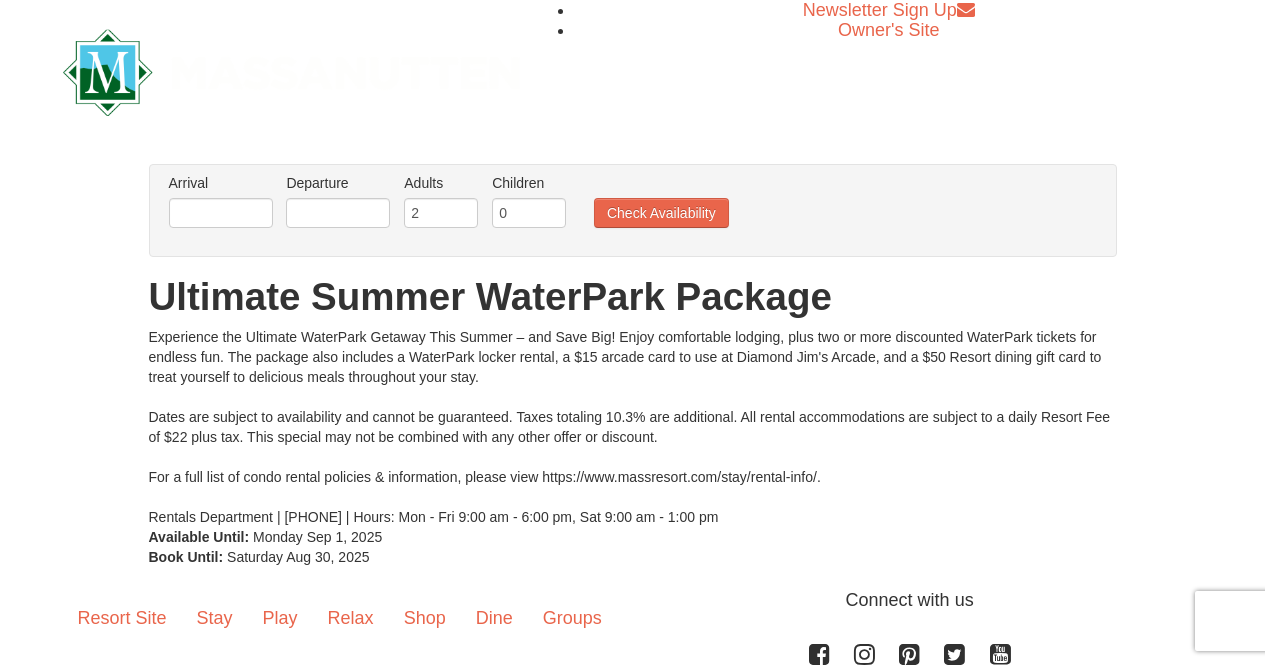scroll, scrollTop: 0, scrollLeft: 0, axis: both 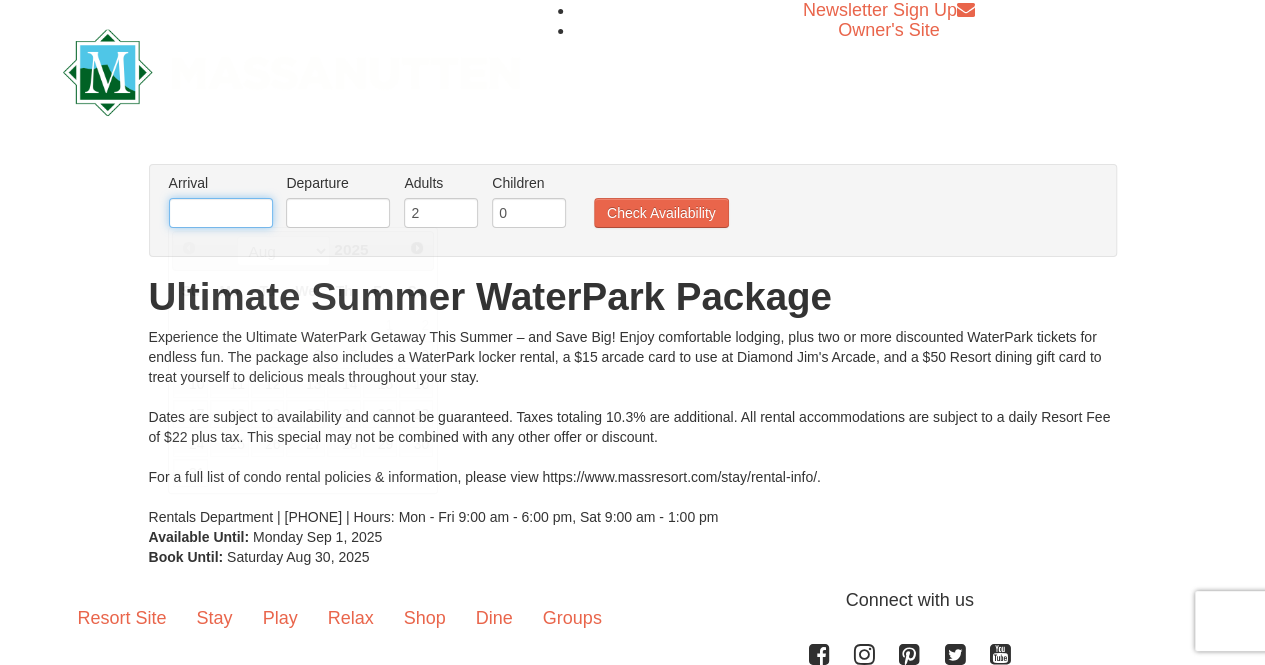click at bounding box center [221, 213] 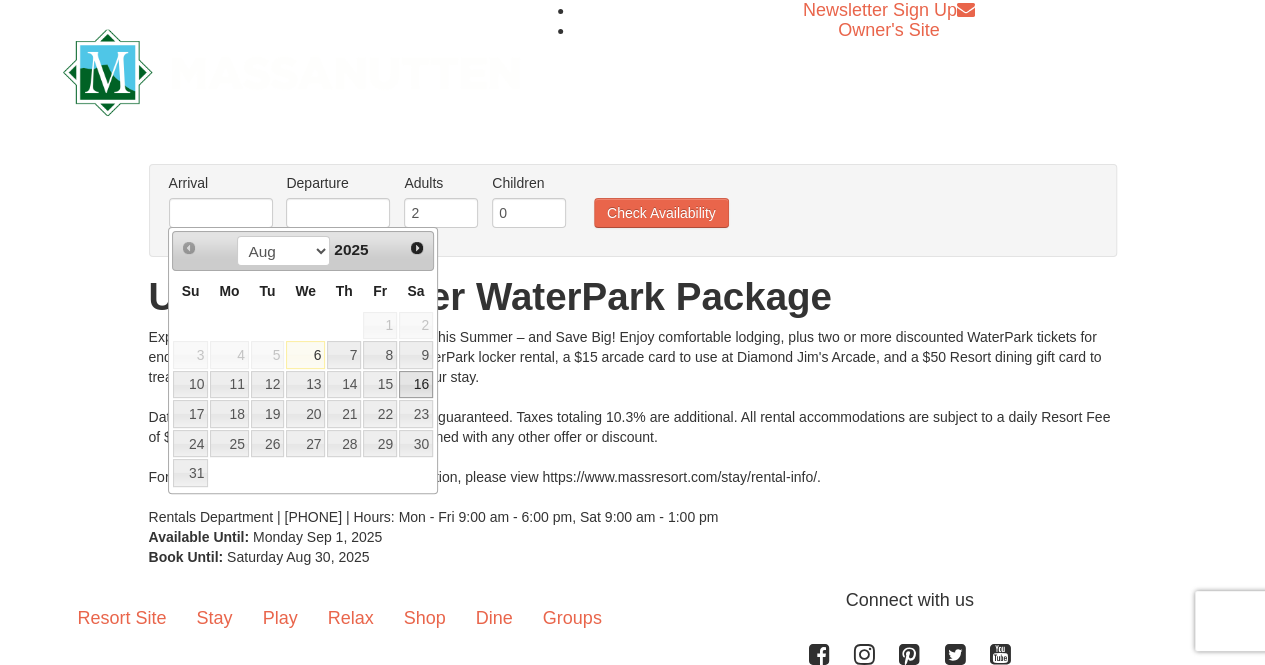 click on "16" at bounding box center [416, 385] 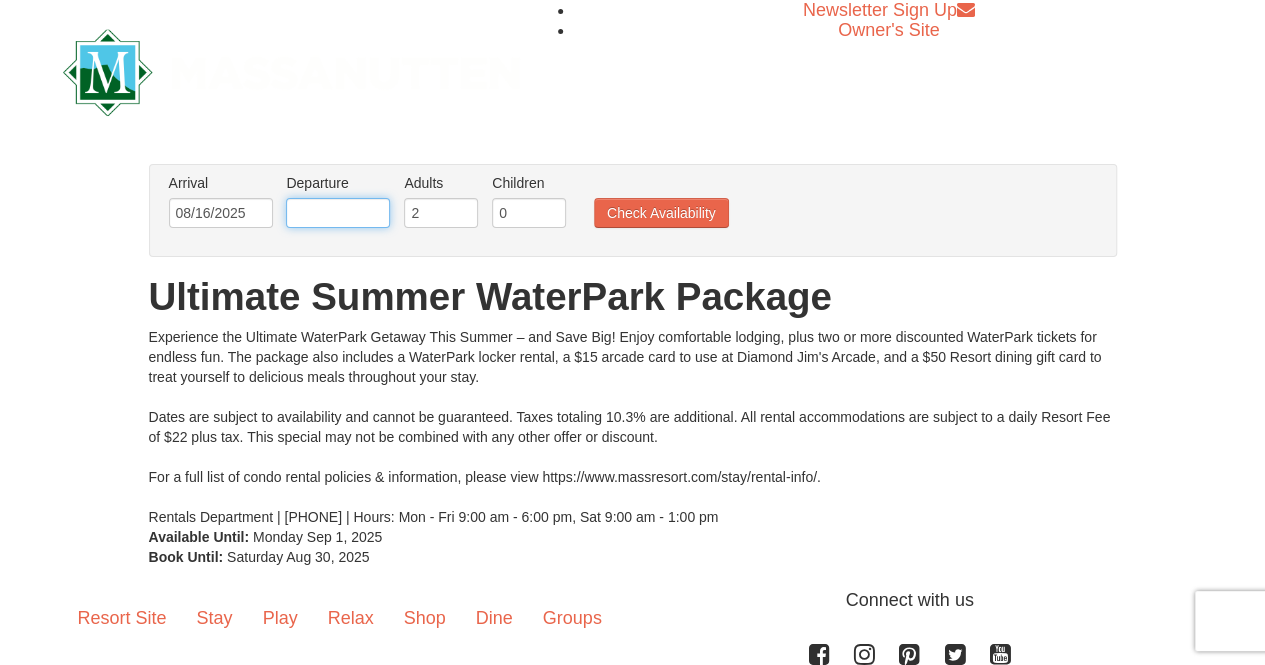 click at bounding box center (338, 213) 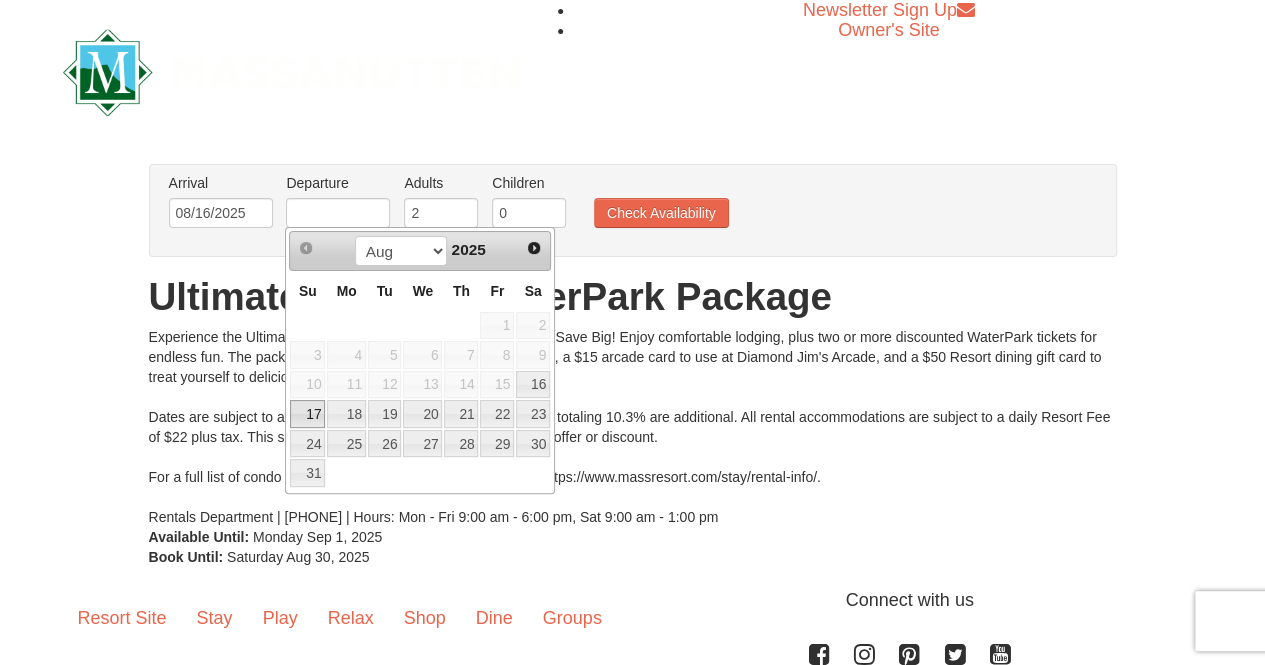 click on "17" at bounding box center (307, 414) 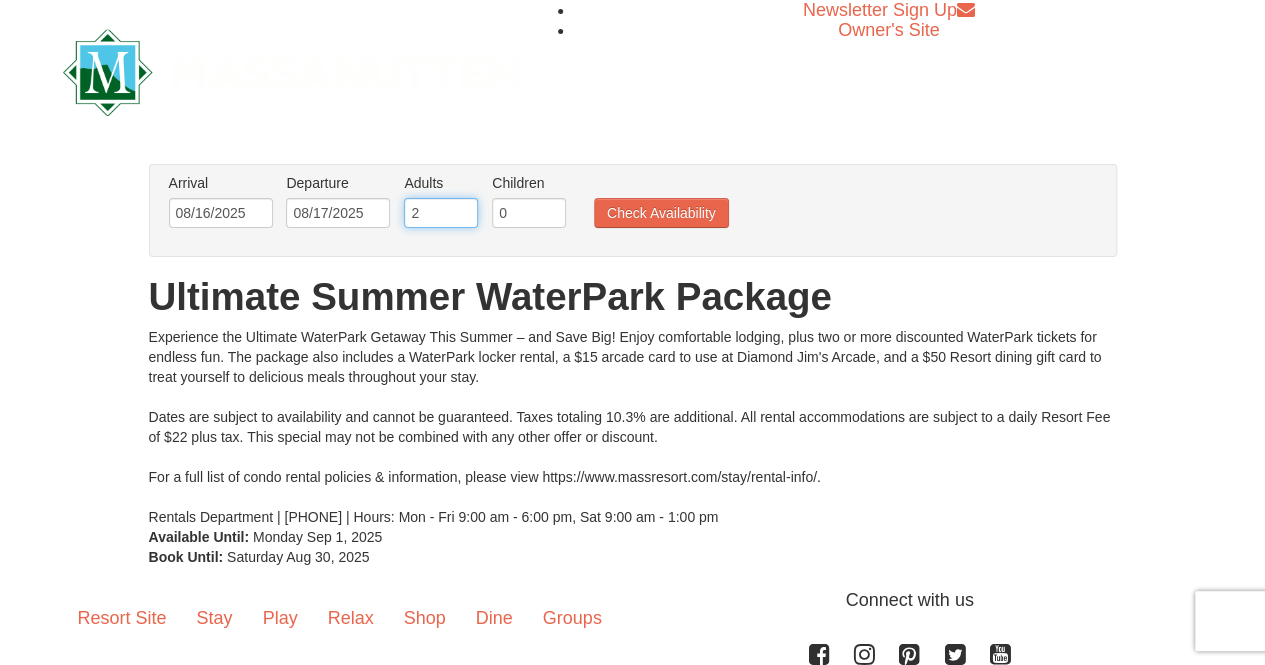 click on "2" at bounding box center [441, 213] 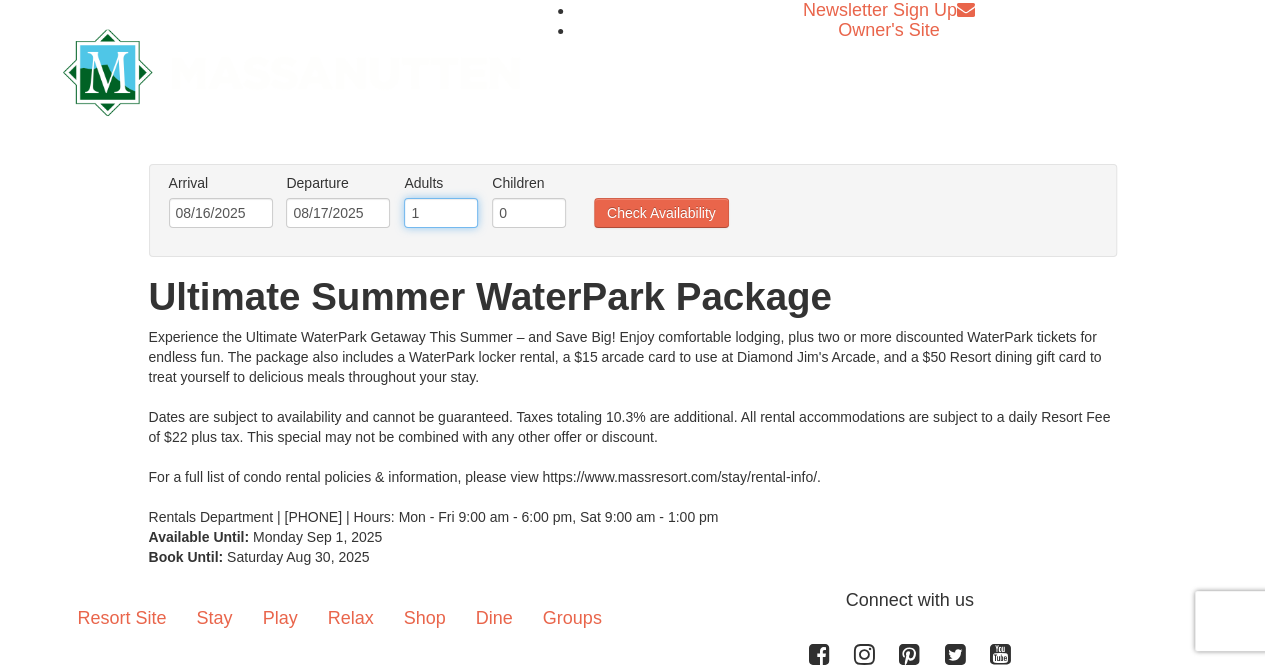 type on "1" 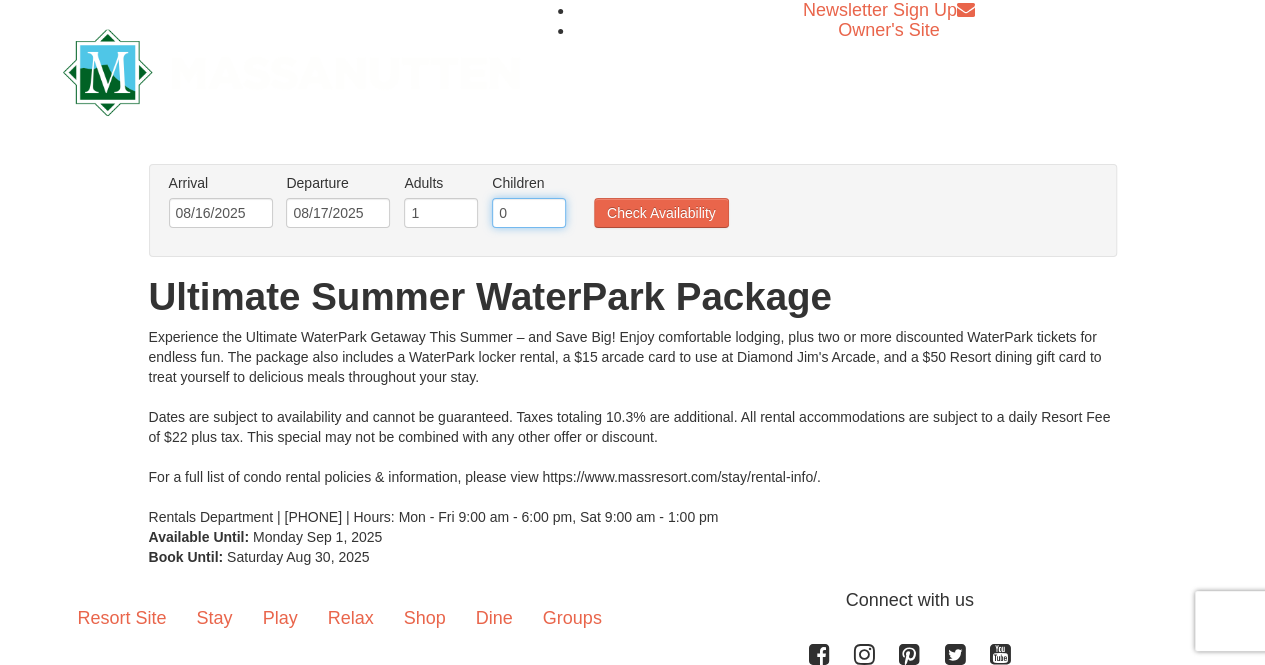 click on "0" at bounding box center [529, 213] 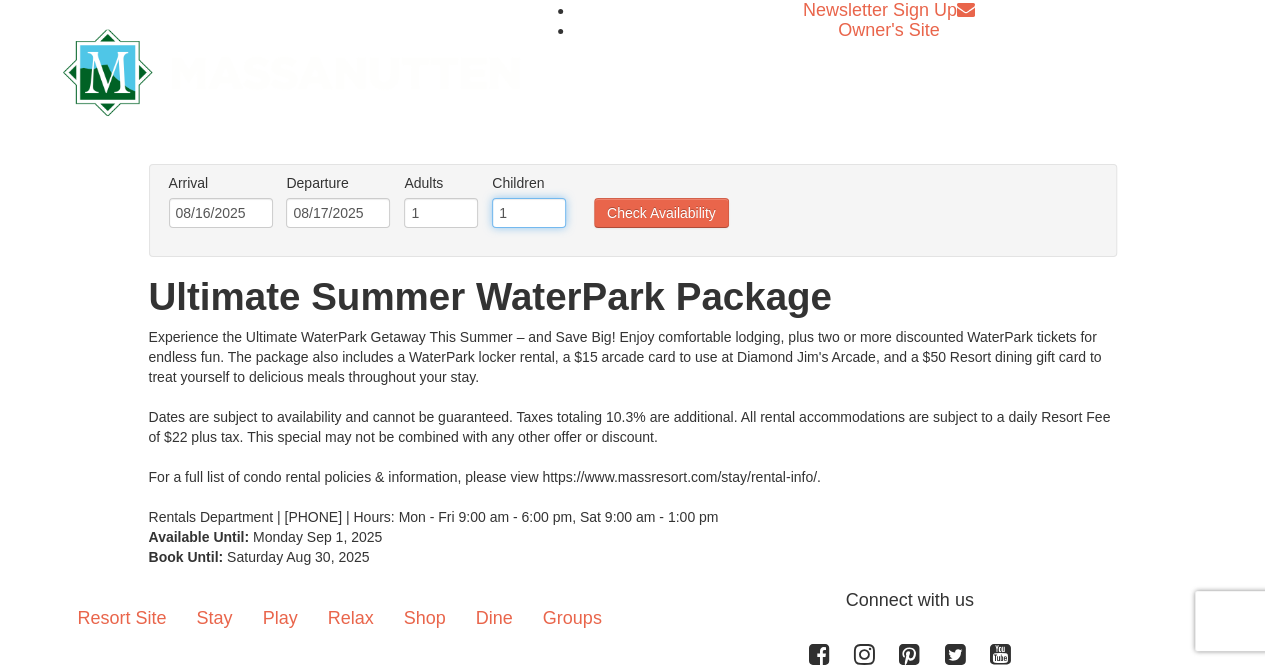 type on "1" 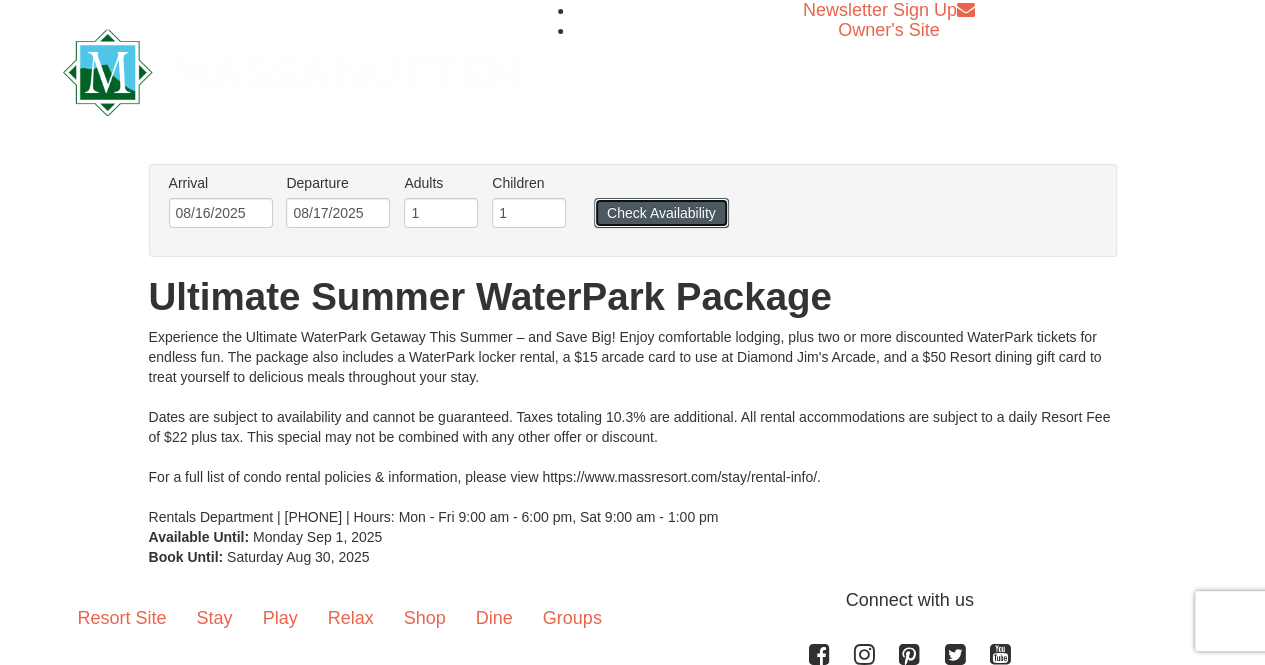 click on "Check Availability" at bounding box center (661, 213) 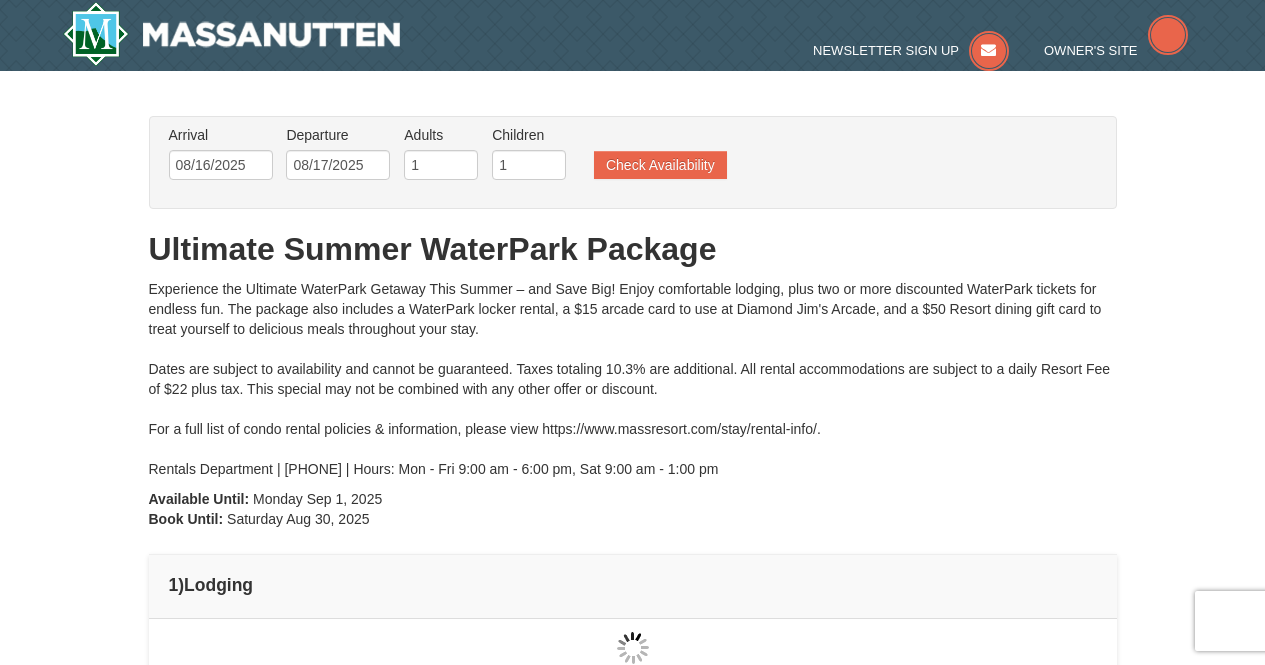 scroll, scrollTop: 0, scrollLeft: 0, axis: both 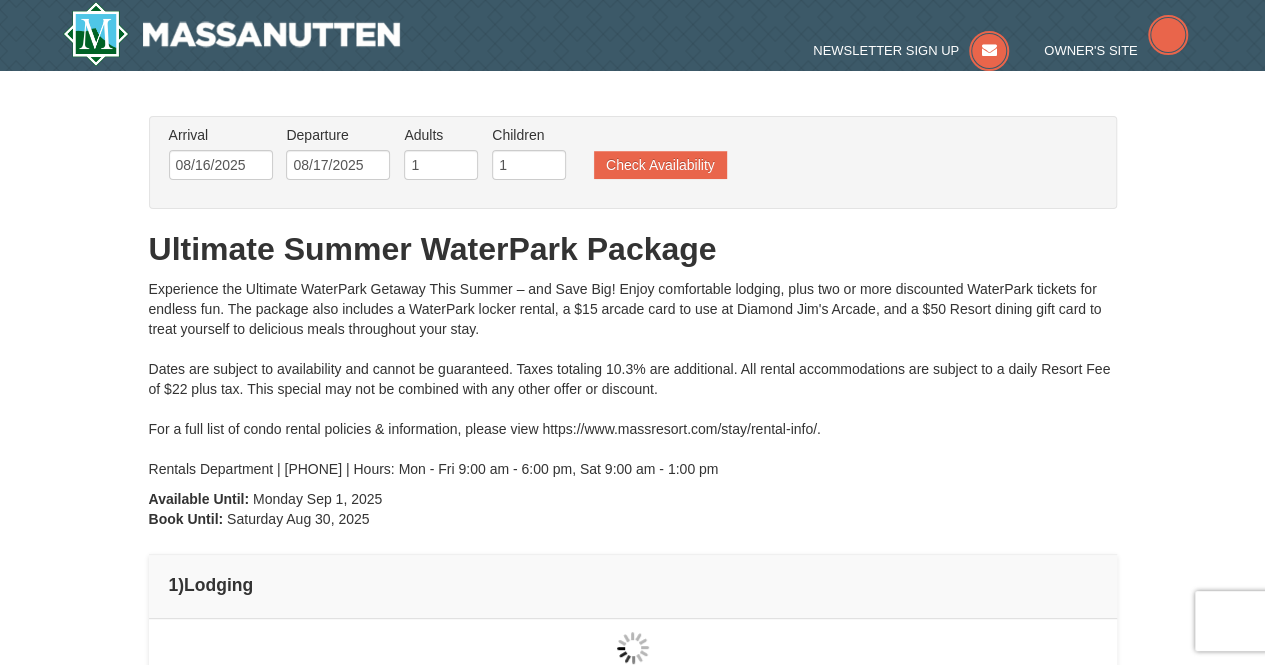 type on "08/16/2025" 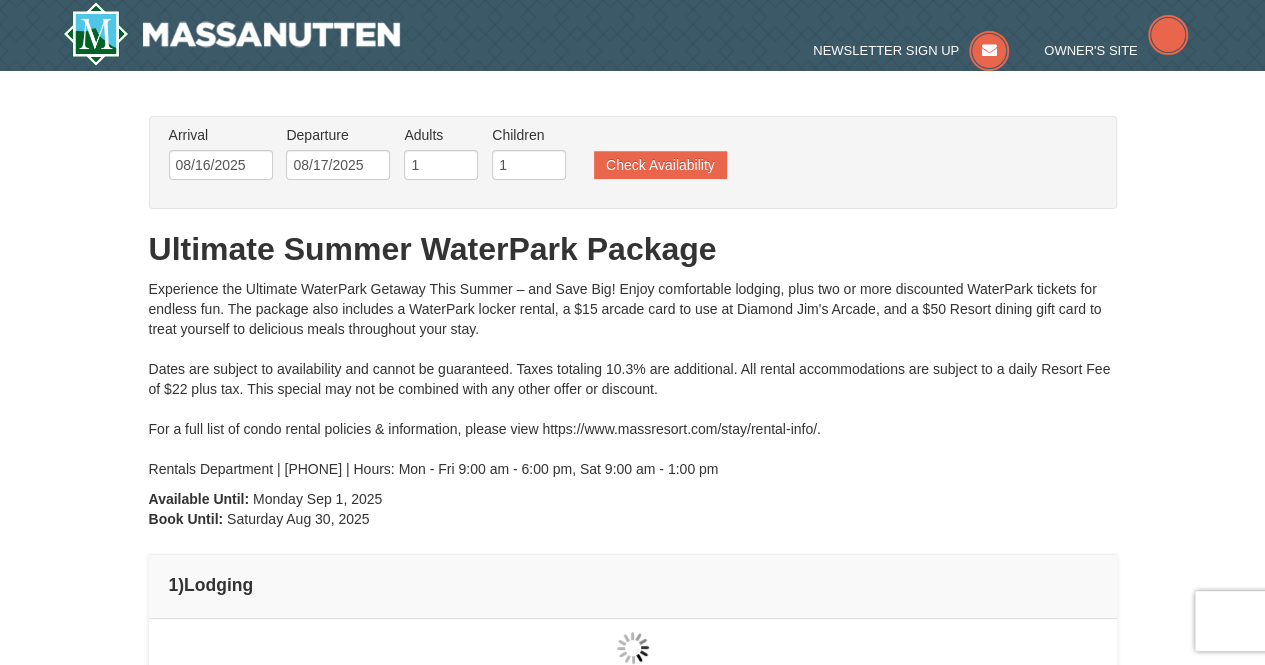 type on "08/16/2025" 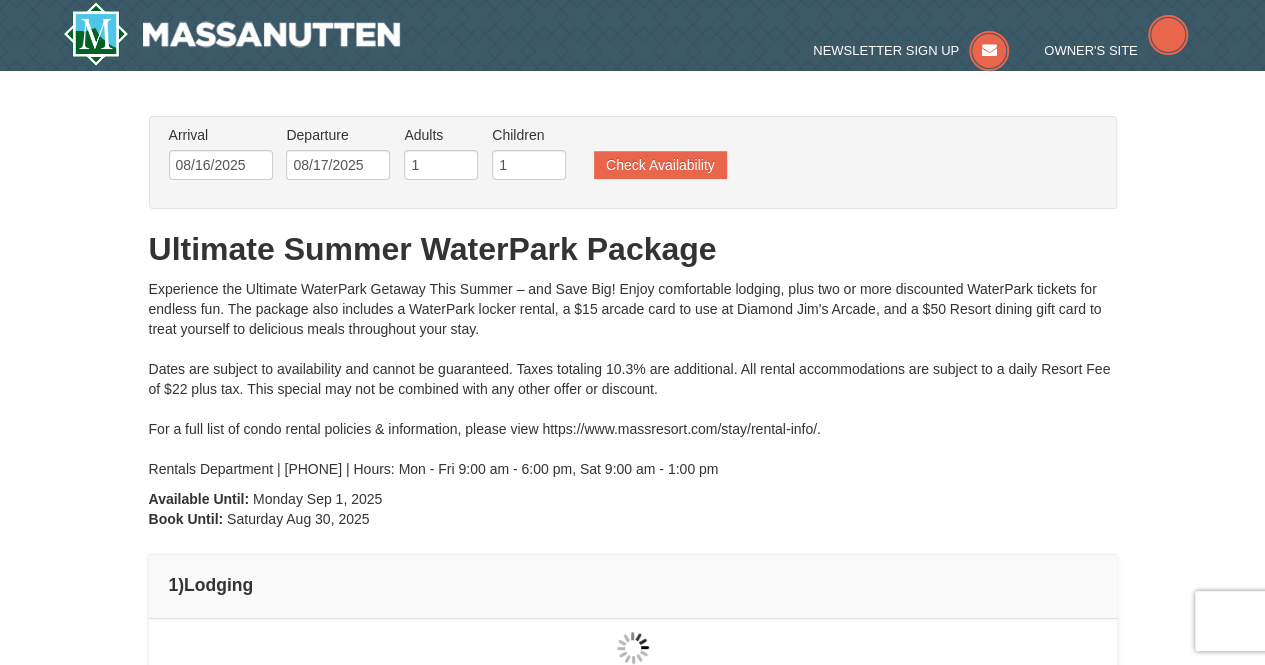 type on "08/16/2025" 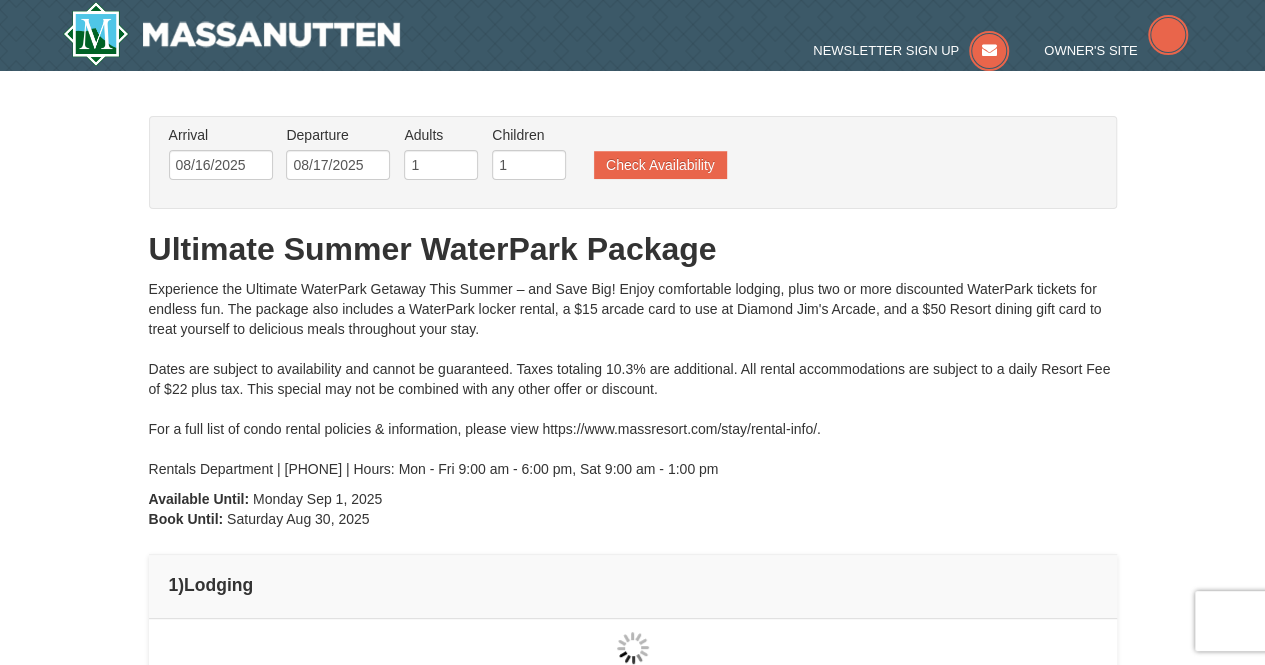type on "08/16/2025" 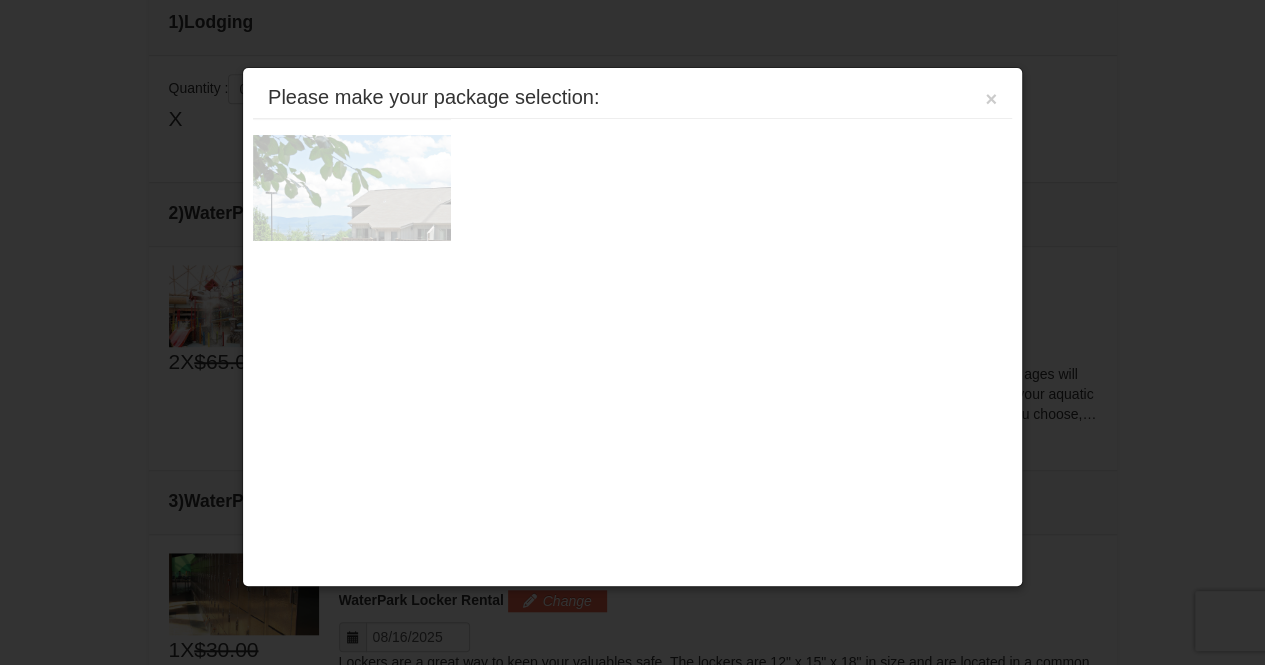 scroll, scrollTop: 630, scrollLeft: 0, axis: vertical 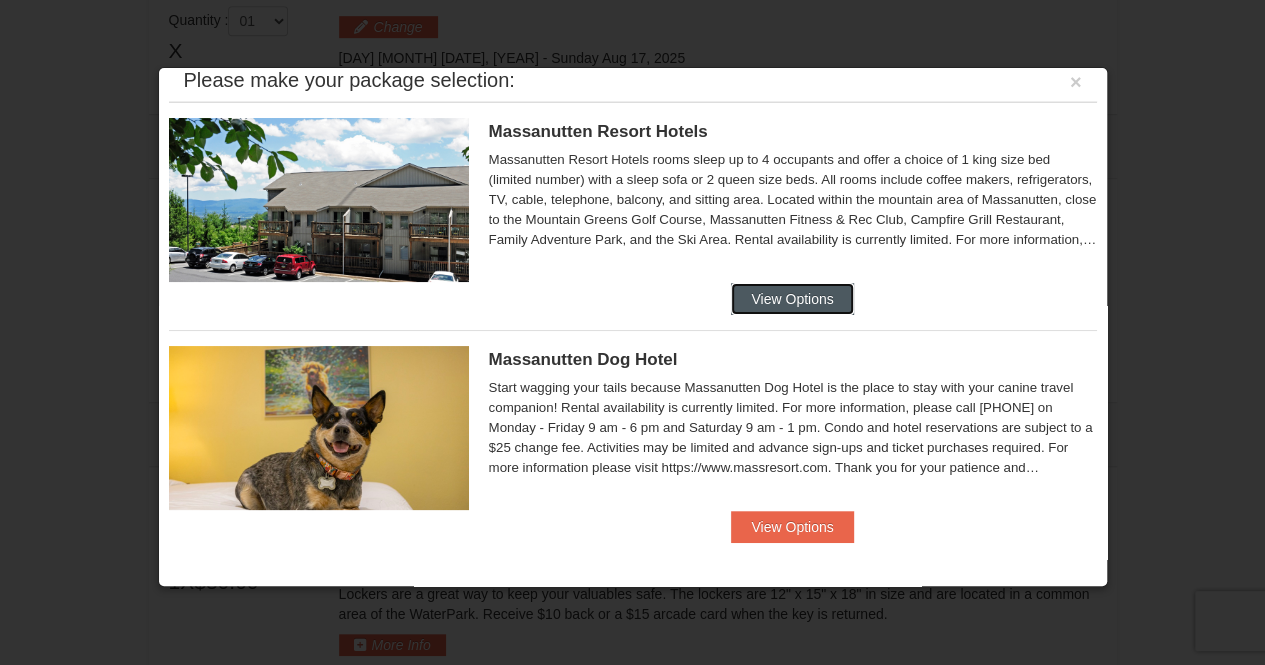 click on "View Options" at bounding box center [792, 299] 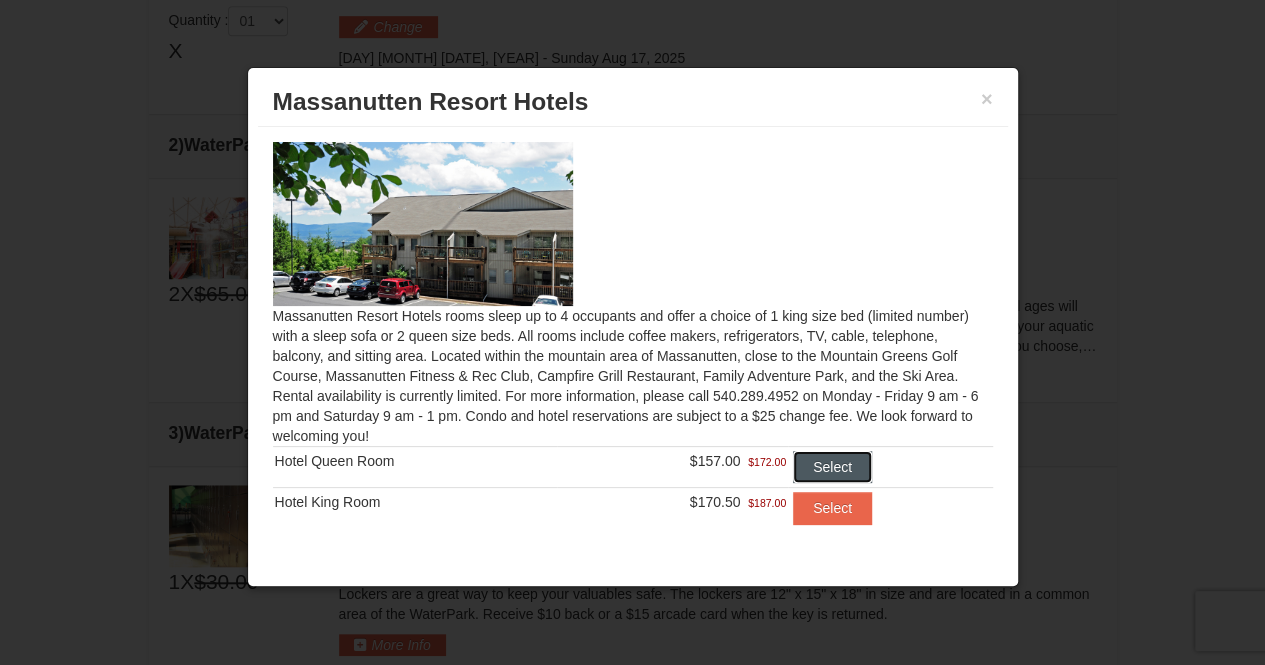 click on "Select" at bounding box center (832, 467) 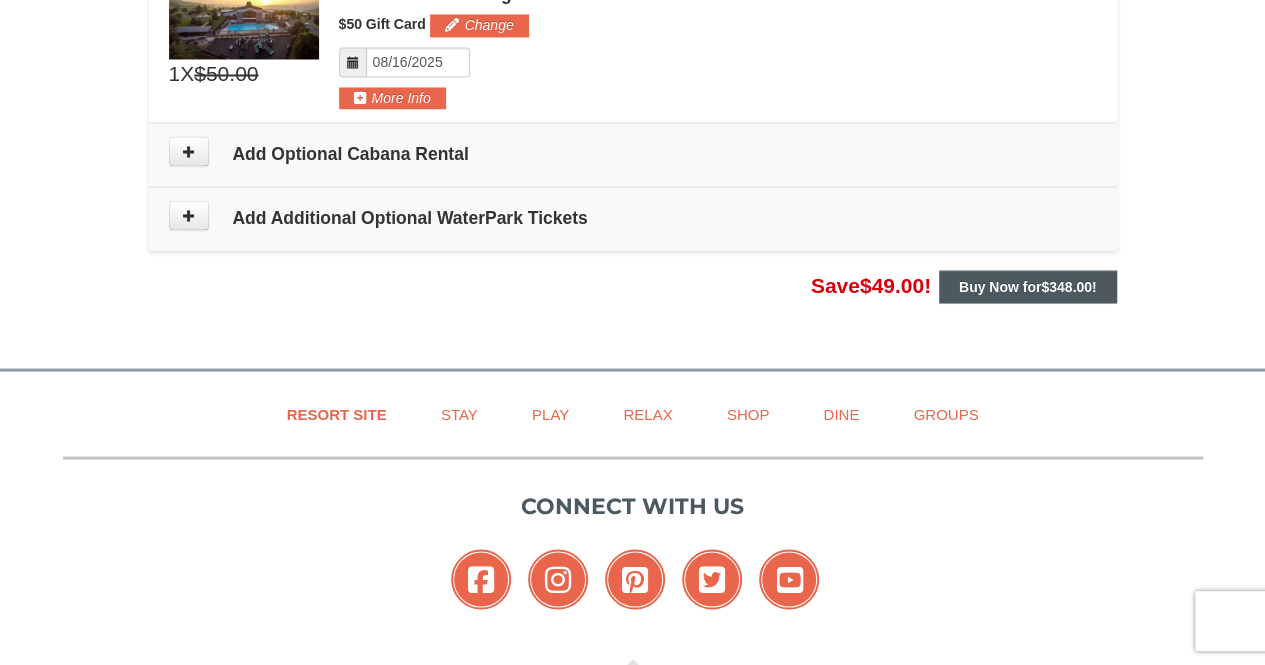 scroll, scrollTop: 1830, scrollLeft: 0, axis: vertical 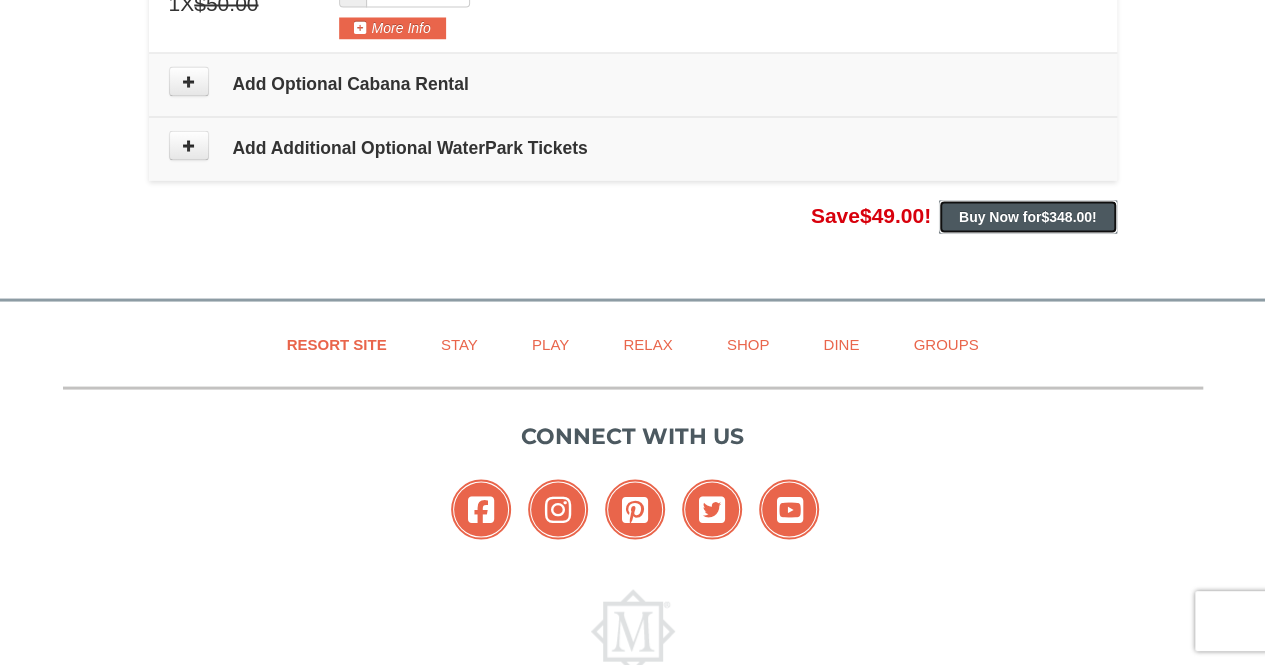click on "Buy Now for
$348.00 !" at bounding box center (1028, 216) 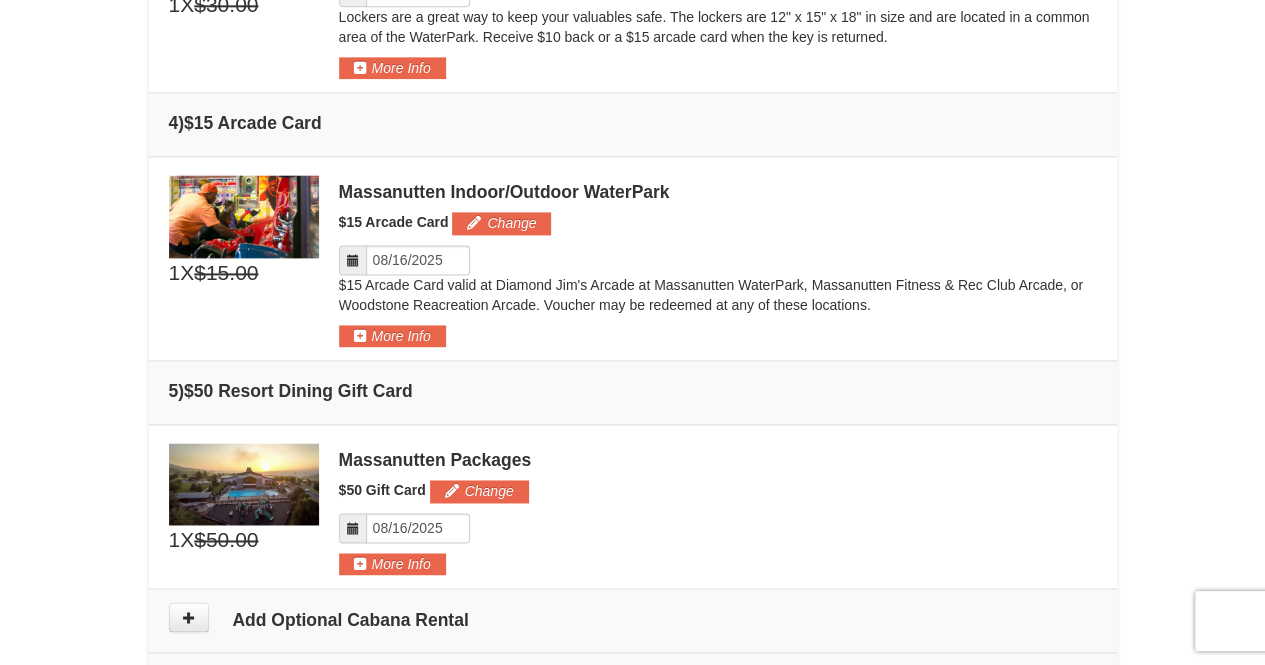 scroll, scrollTop: 1230, scrollLeft: 0, axis: vertical 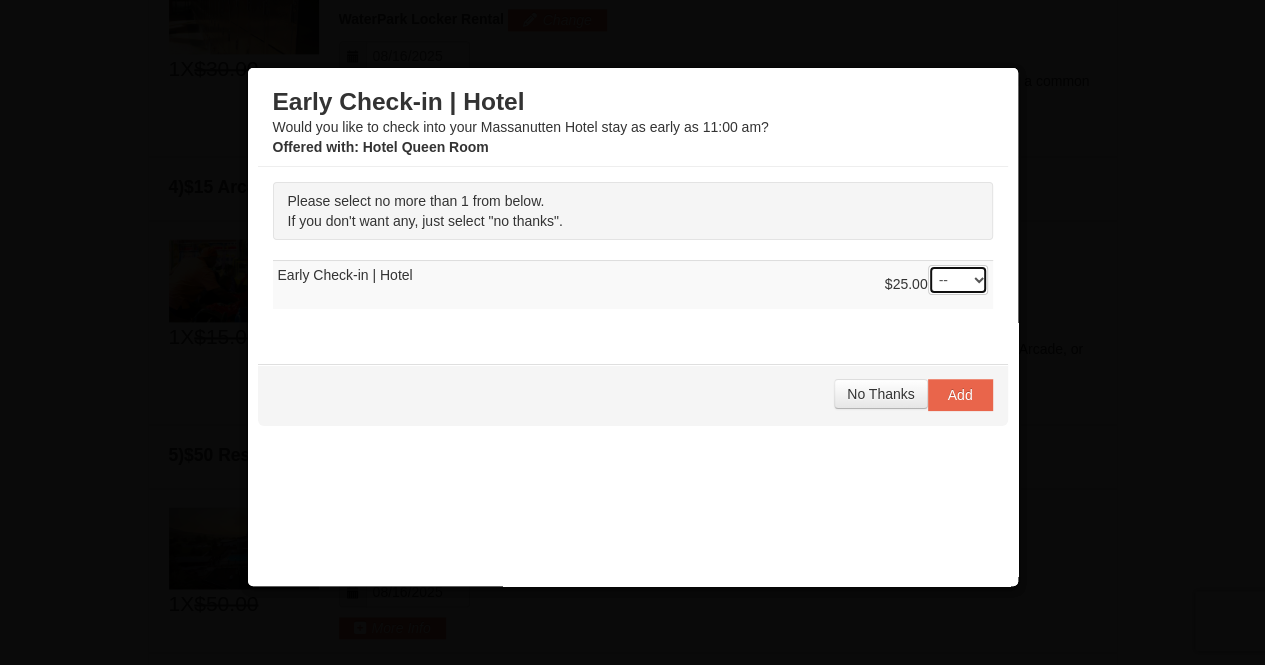 click on "--
01" at bounding box center [958, 280] 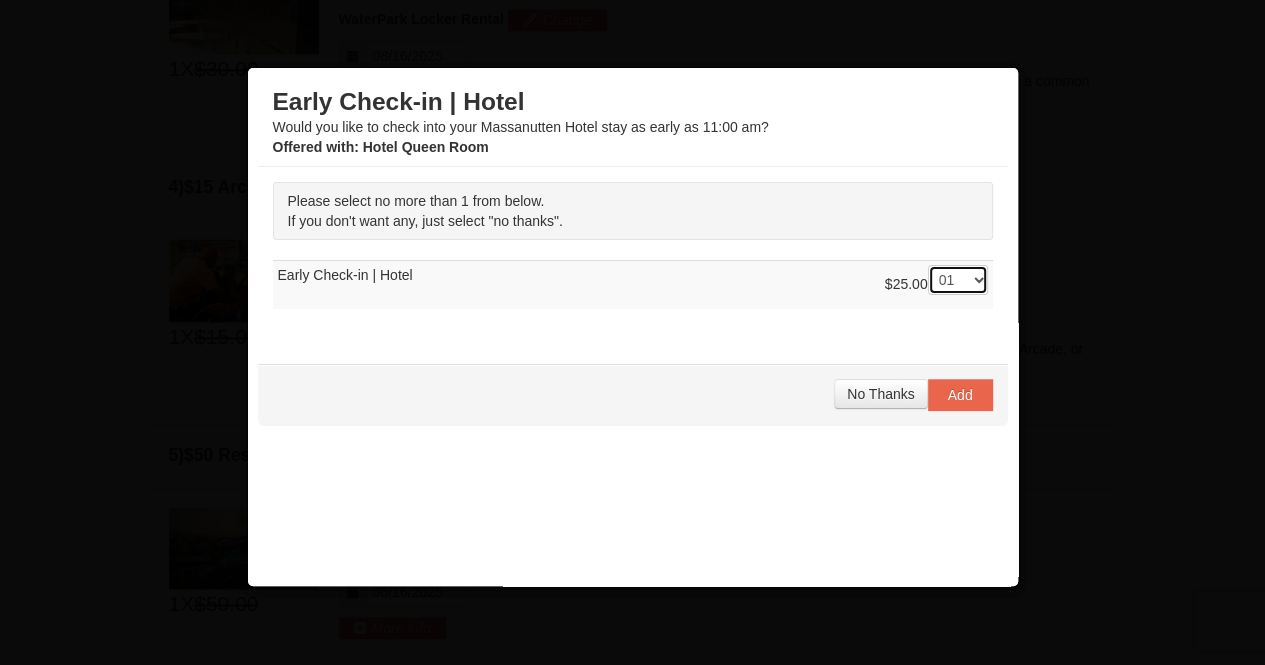 click on "--
01" at bounding box center [958, 280] 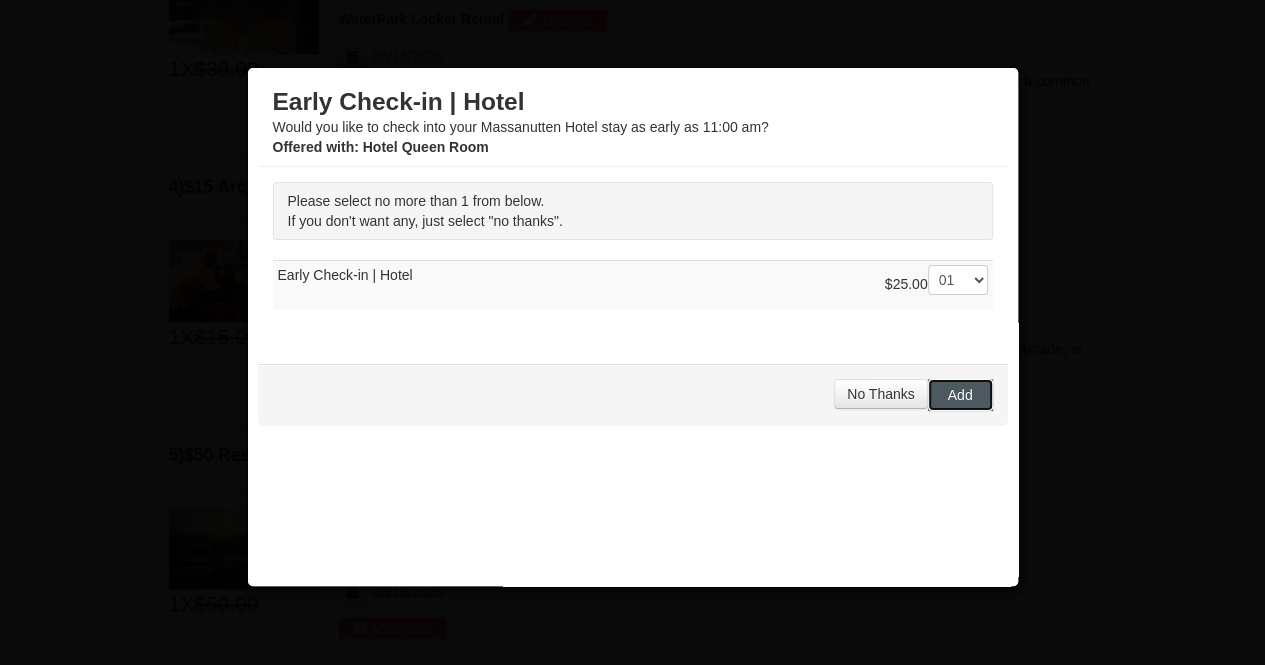 click on "Add" at bounding box center [960, 395] 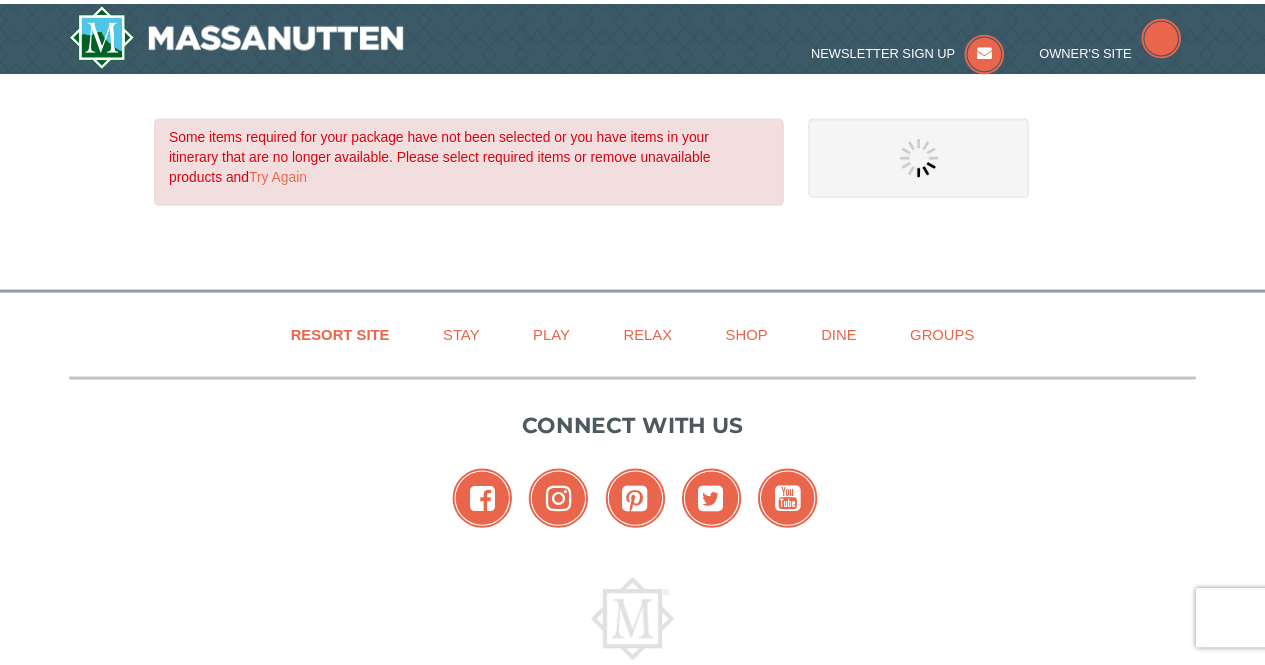 scroll, scrollTop: 0, scrollLeft: 0, axis: both 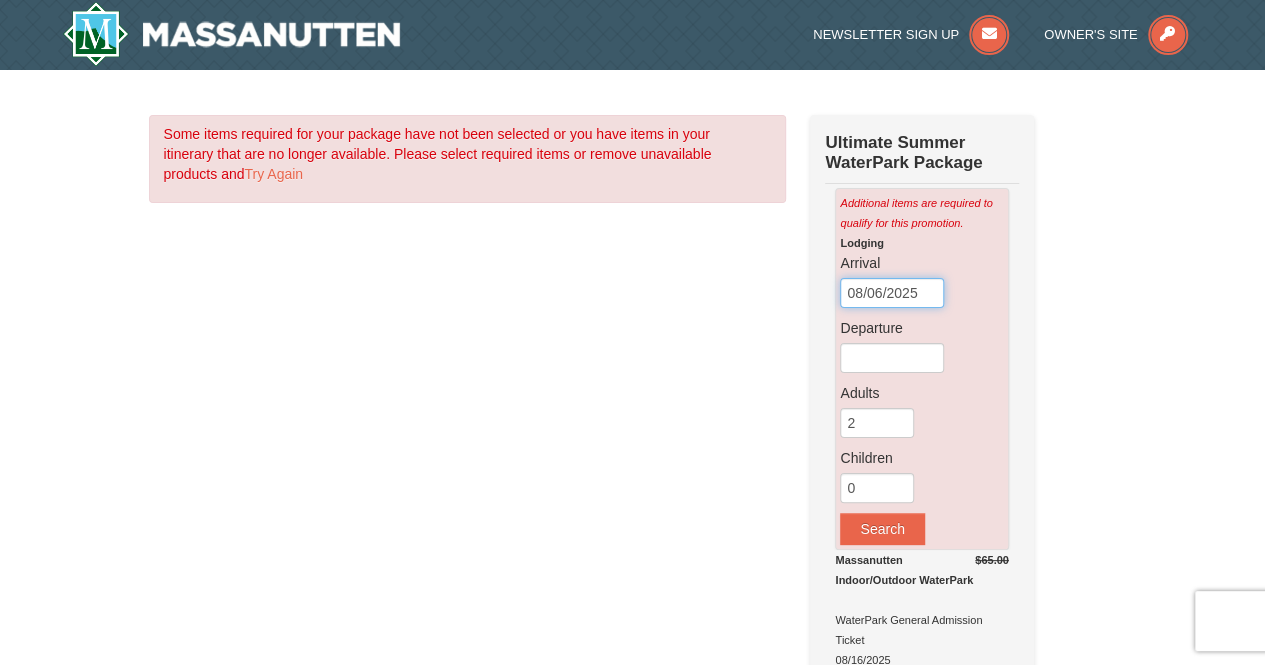 click on "08/06/2025" at bounding box center (892, 293) 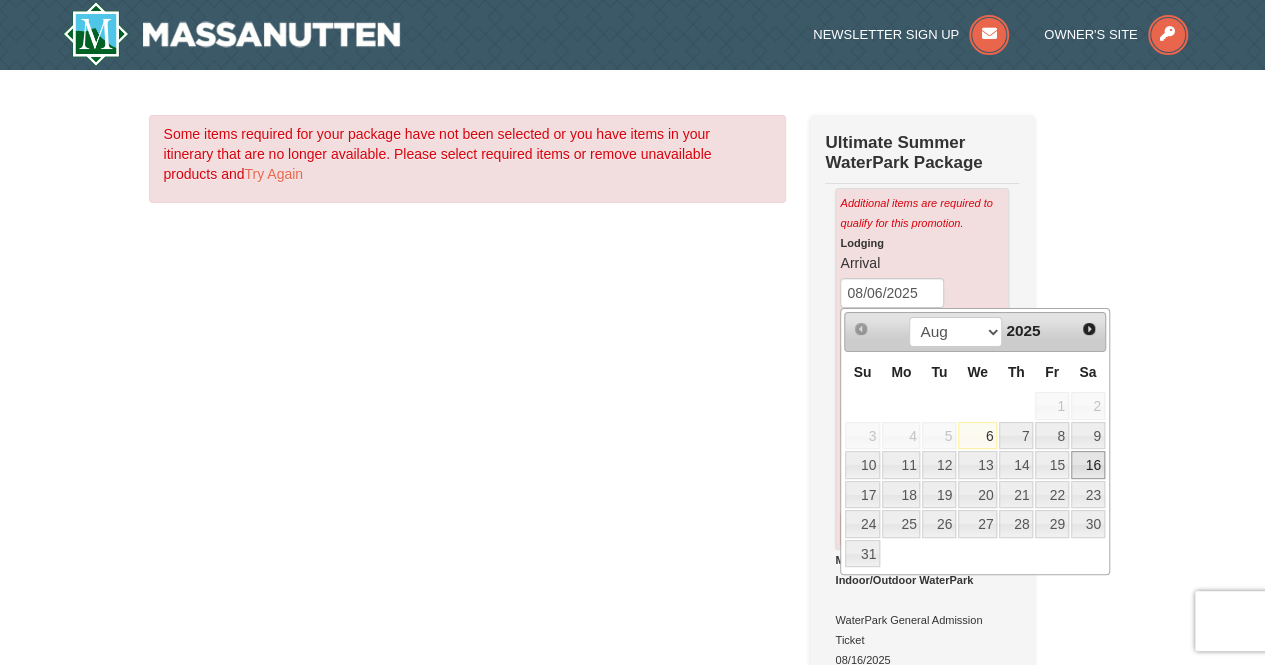 click on "16" at bounding box center (1088, 465) 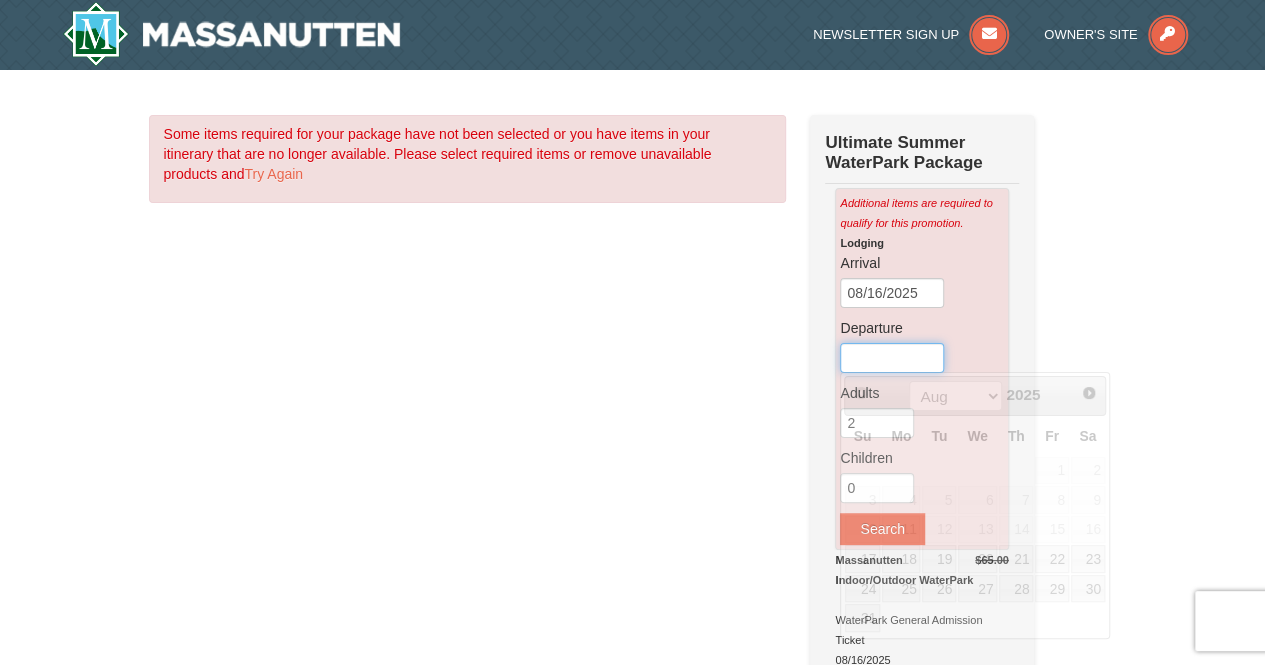 click at bounding box center (892, 358) 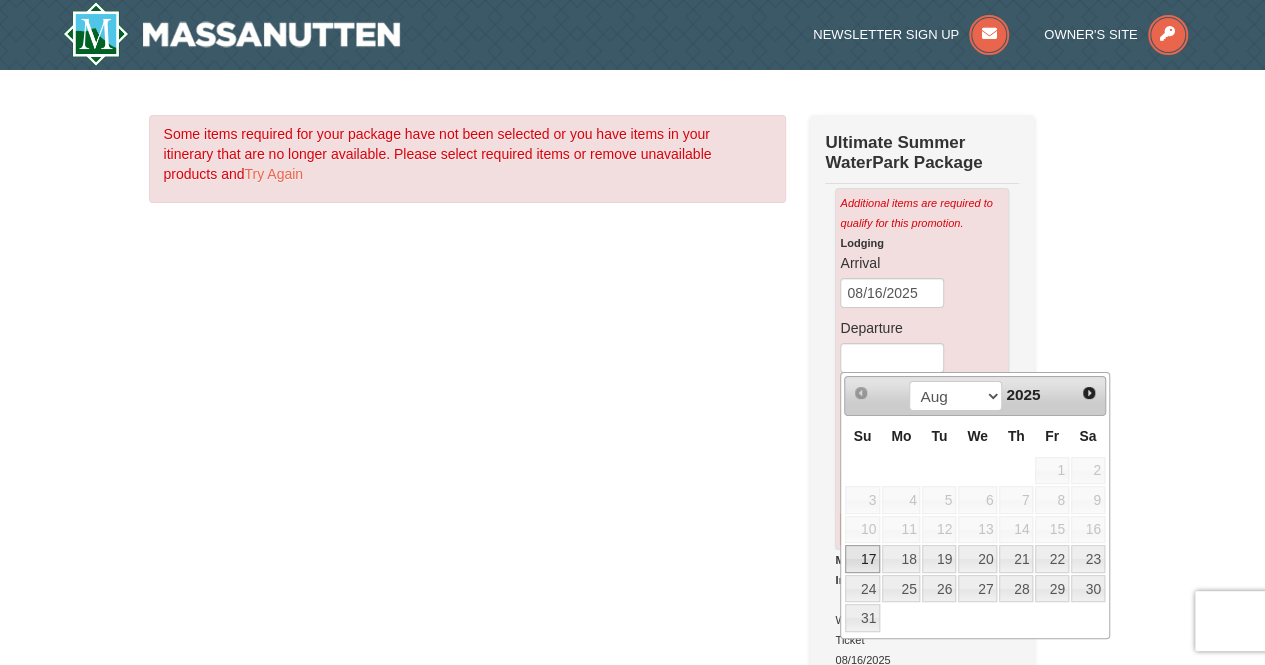 click on "17" at bounding box center [862, 559] 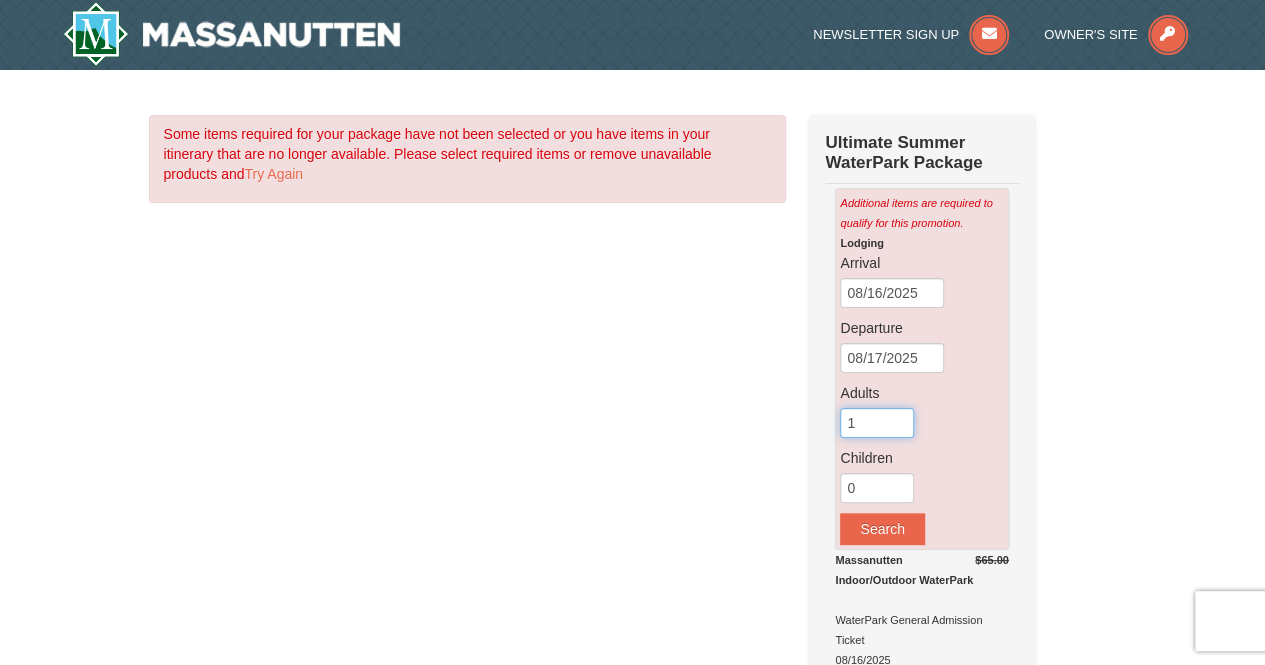 type on "1" 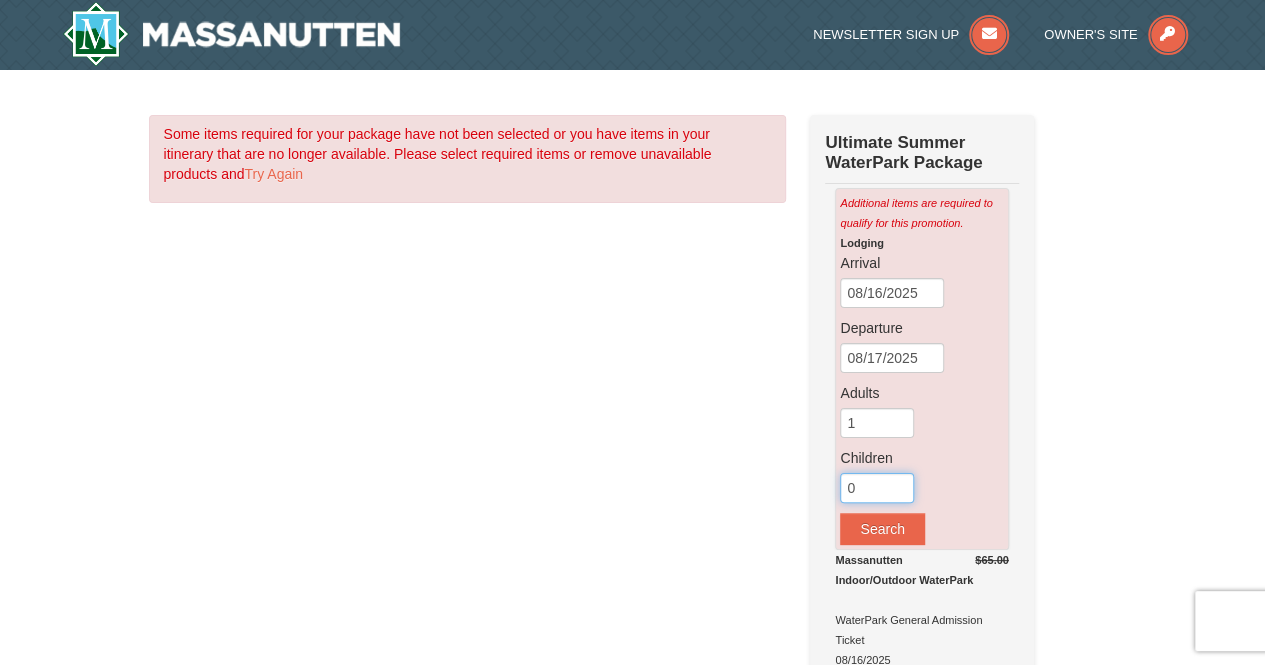 click on "0" at bounding box center (877, 488) 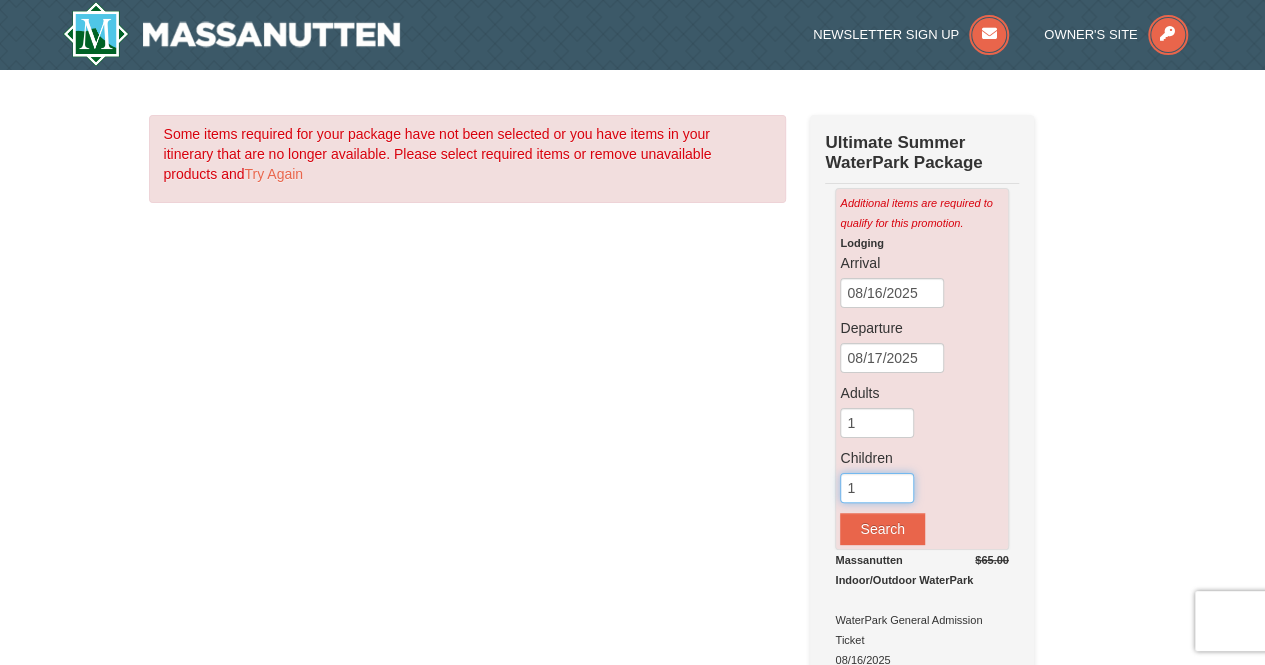 type on "1" 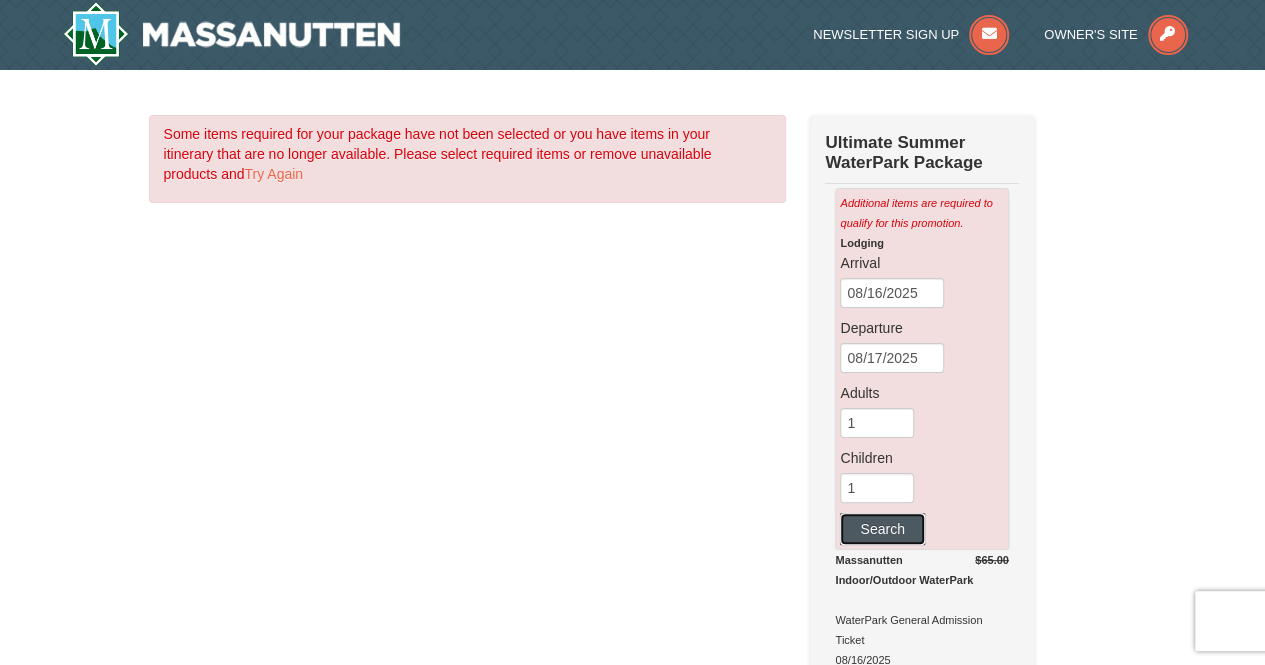 click on "Search" at bounding box center (882, 529) 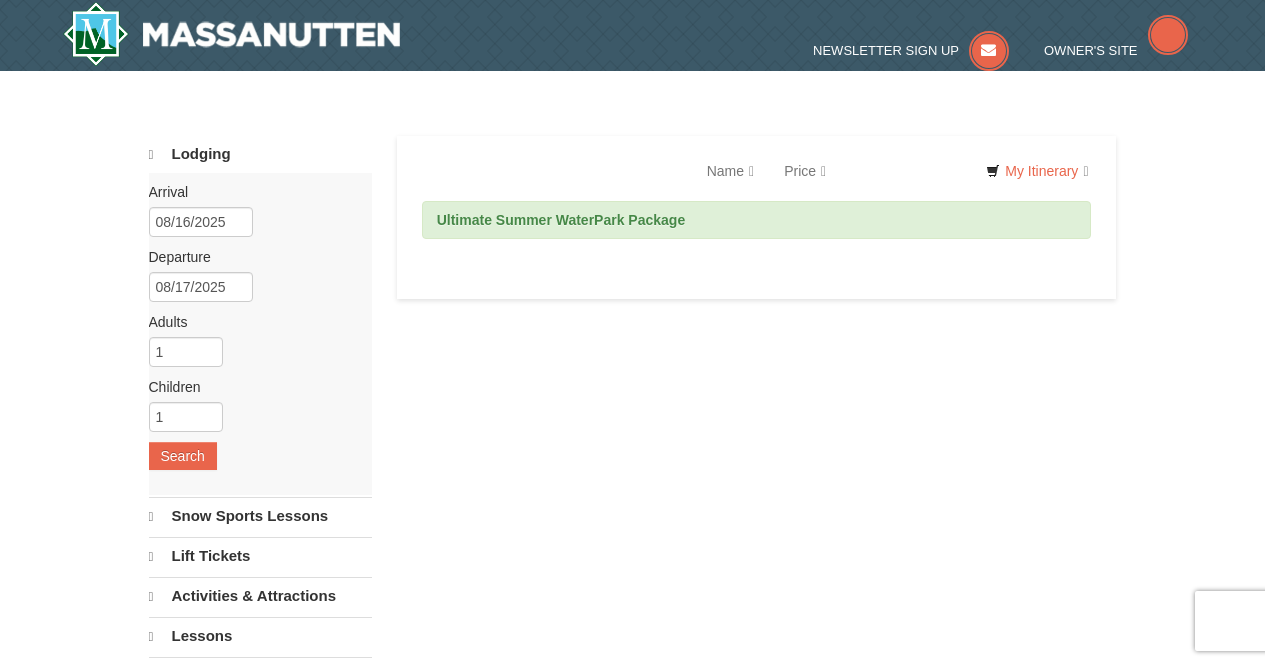 scroll, scrollTop: 0, scrollLeft: 0, axis: both 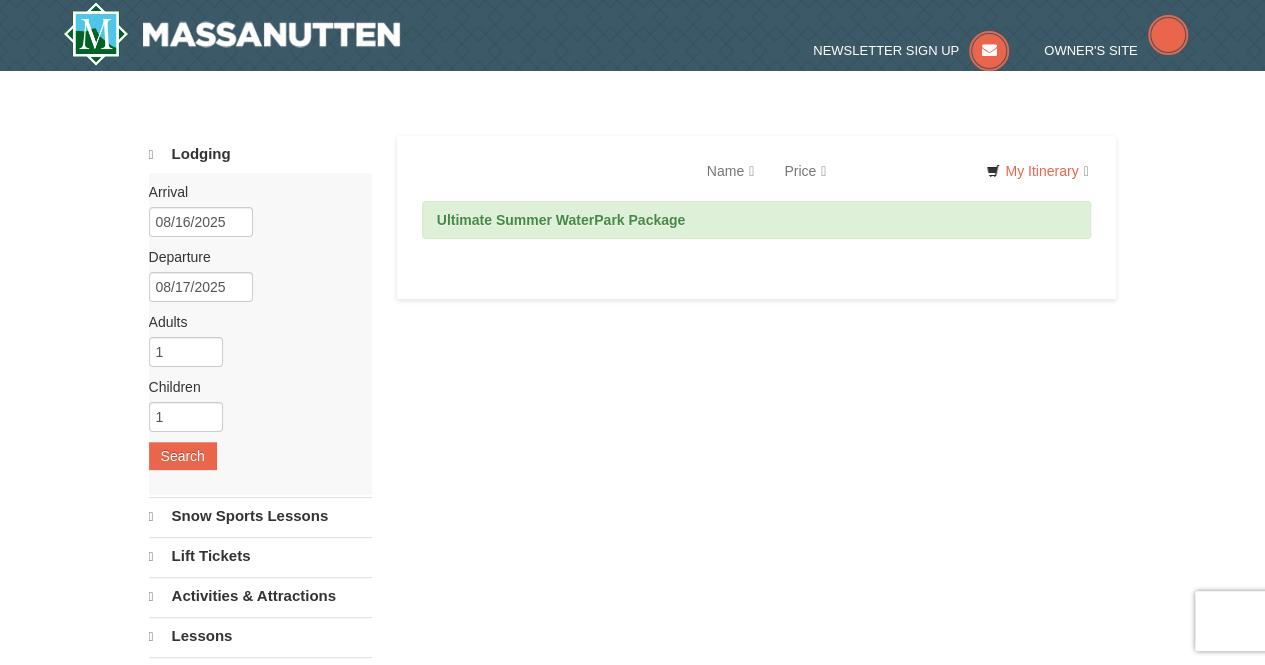 select on "8" 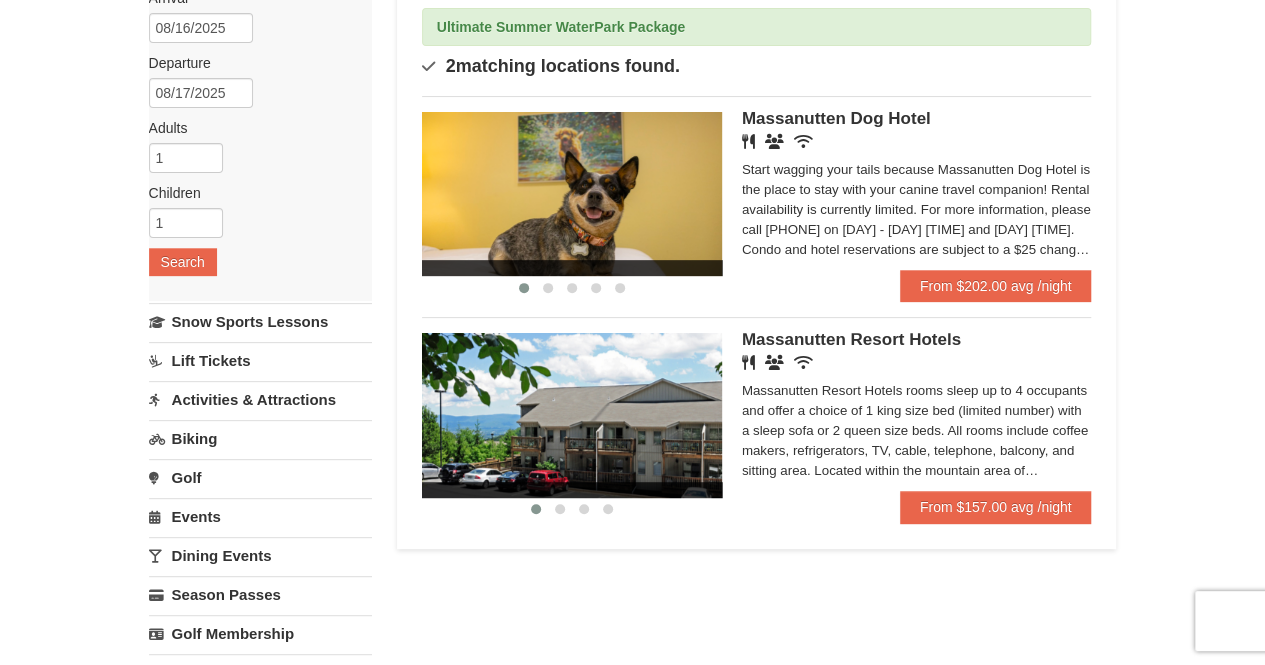 scroll, scrollTop: 300, scrollLeft: 0, axis: vertical 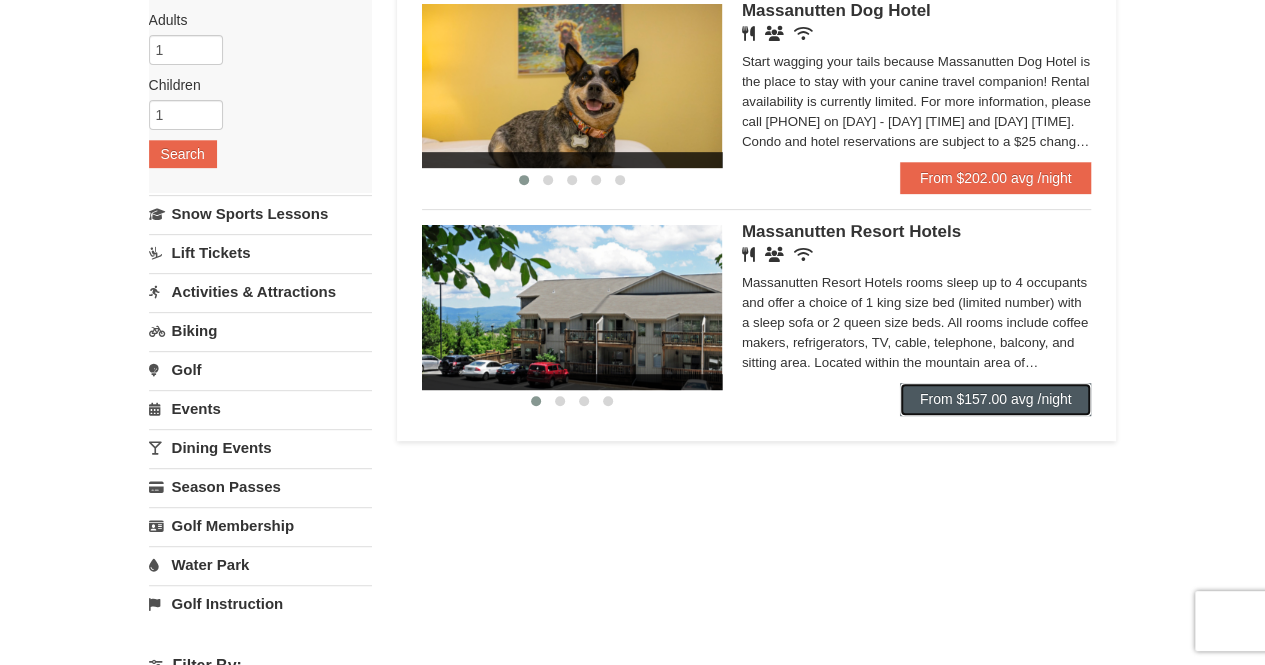 click on "From $157.00 avg /night" at bounding box center [996, 399] 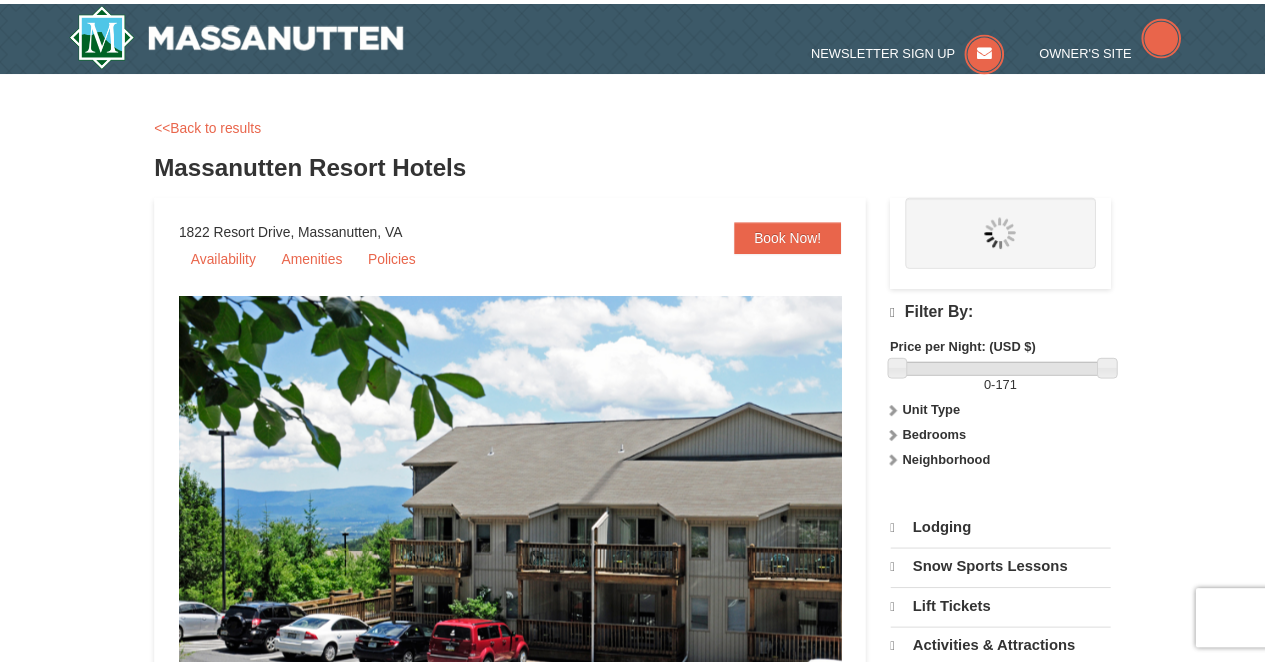 scroll, scrollTop: 0, scrollLeft: 0, axis: both 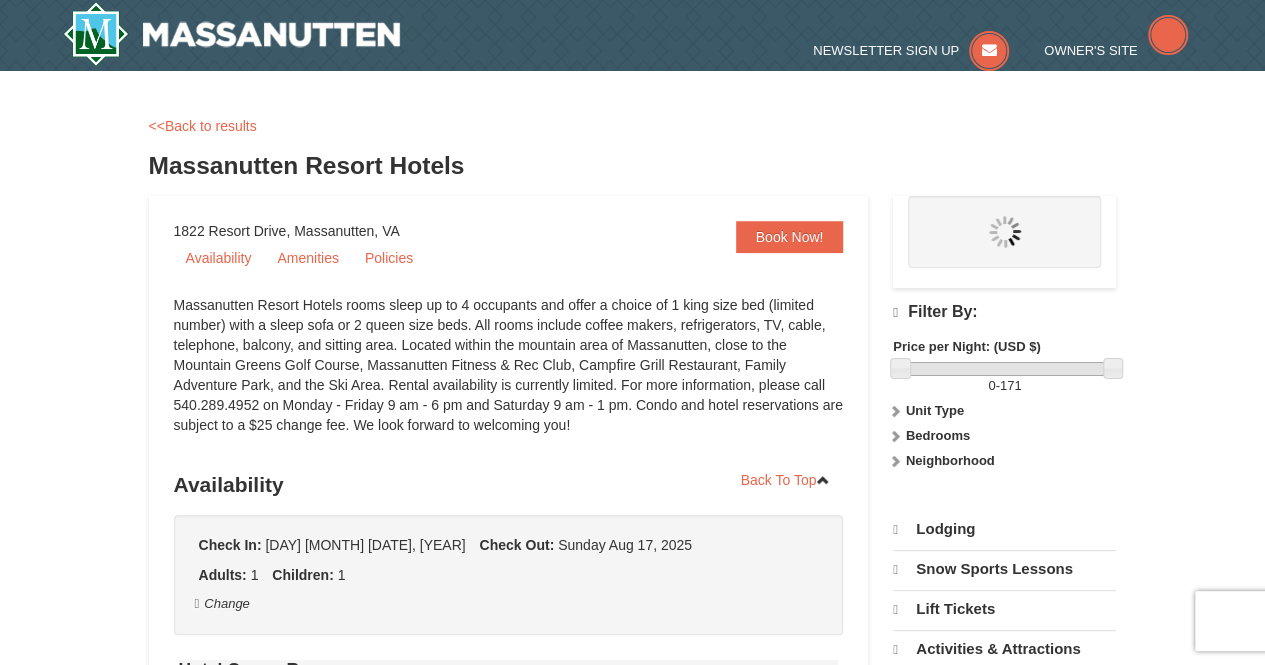 select on "8" 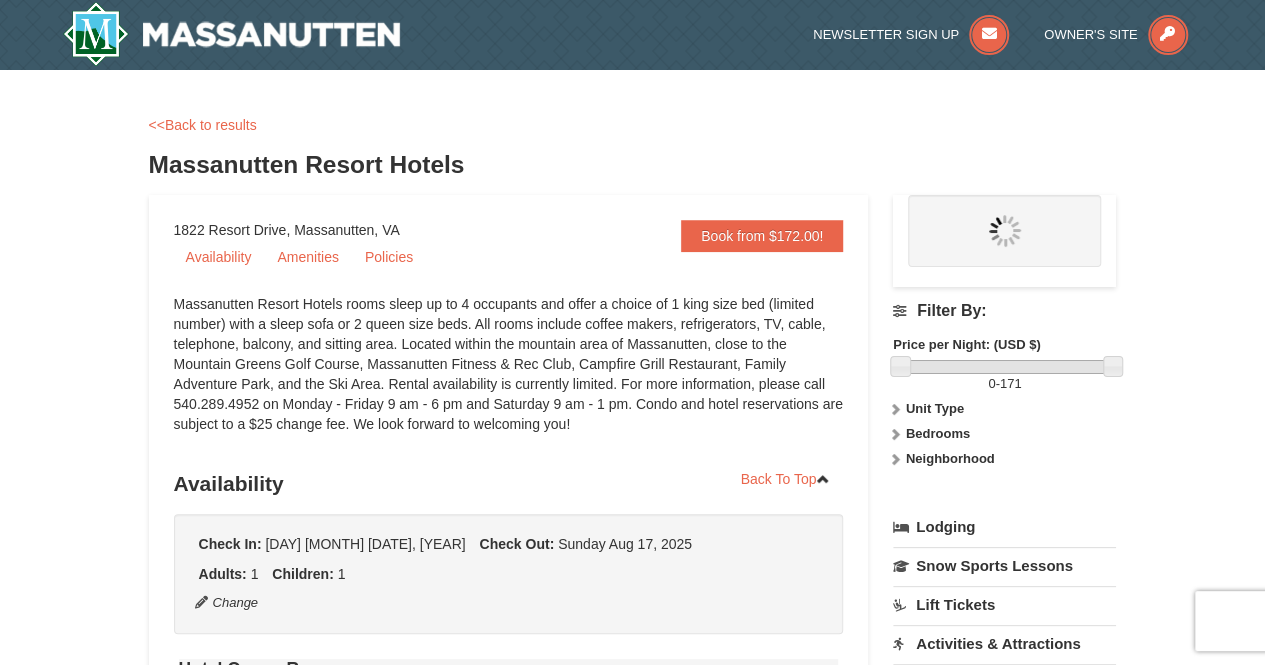 scroll, scrollTop: 0, scrollLeft: 0, axis: both 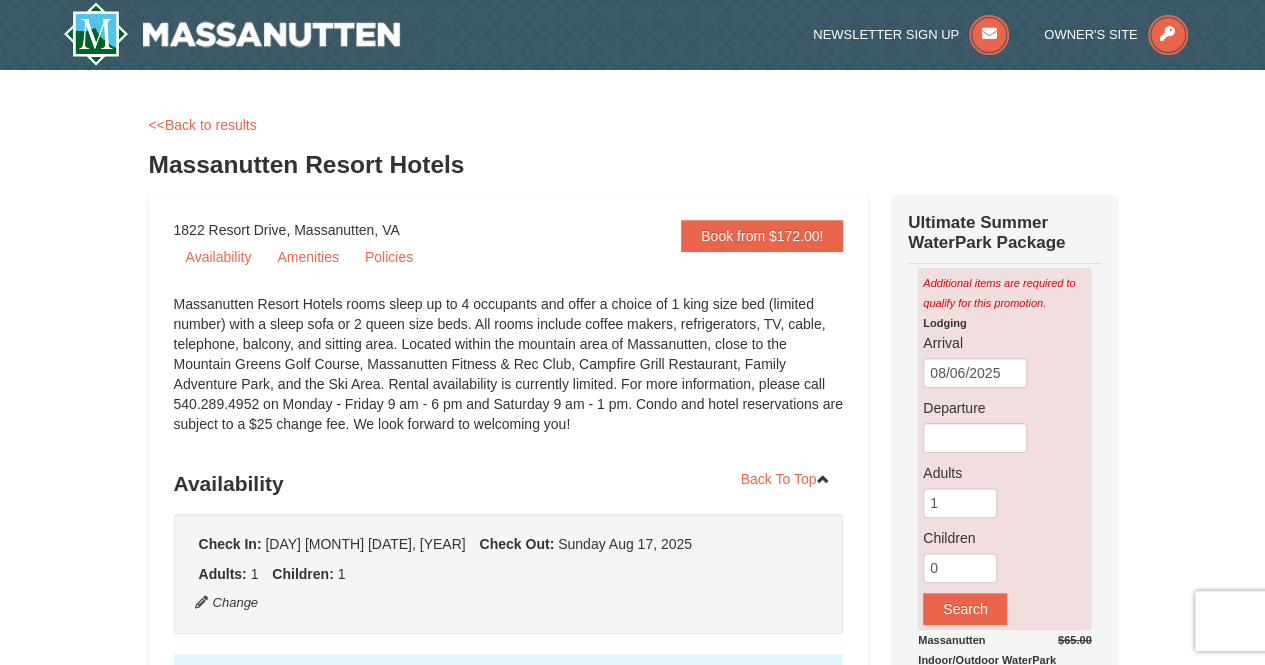 drag, startPoint x: 996, startPoint y: 398, endPoint x: 558, endPoint y: 104, distance: 527.5225 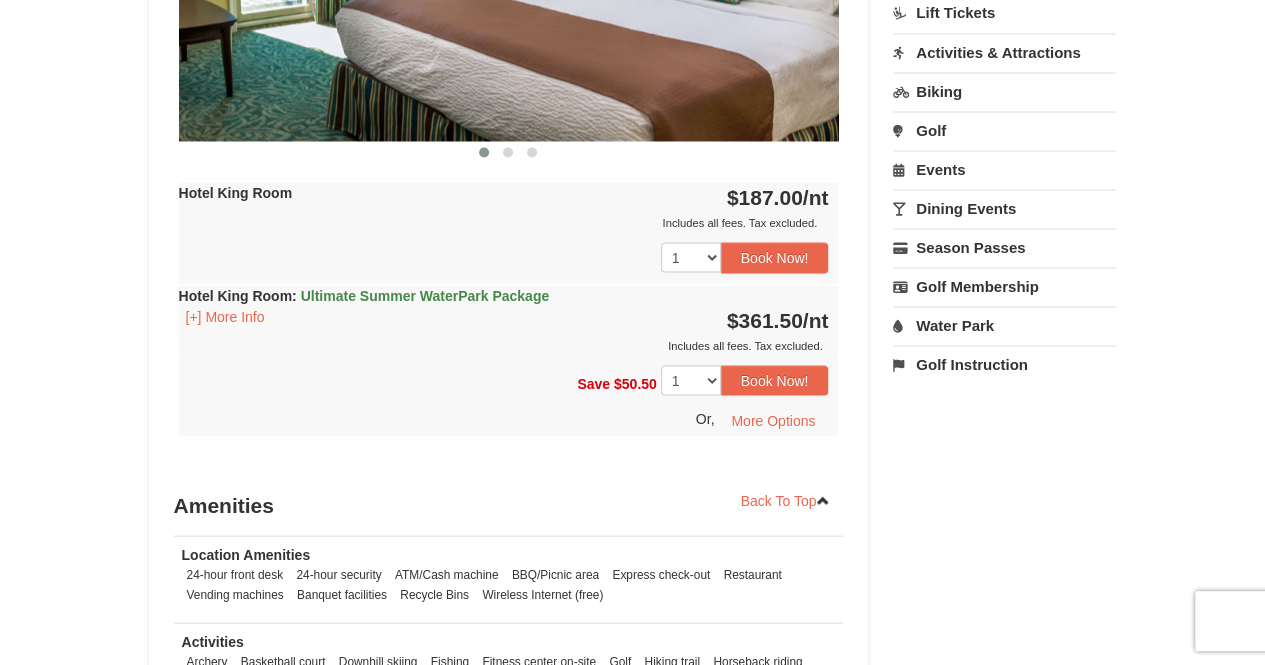 scroll, scrollTop: 2100, scrollLeft: 0, axis: vertical 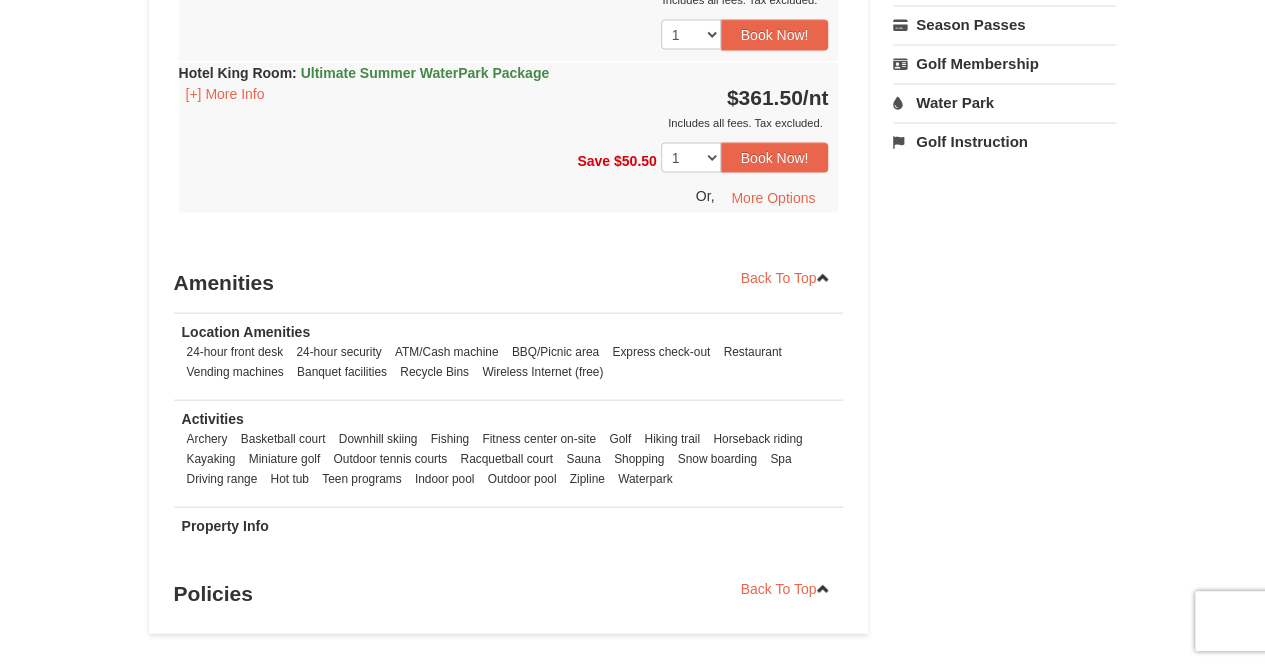 click on "Ultimate Summer WaterPark Package" at bounding box center [425, 73] 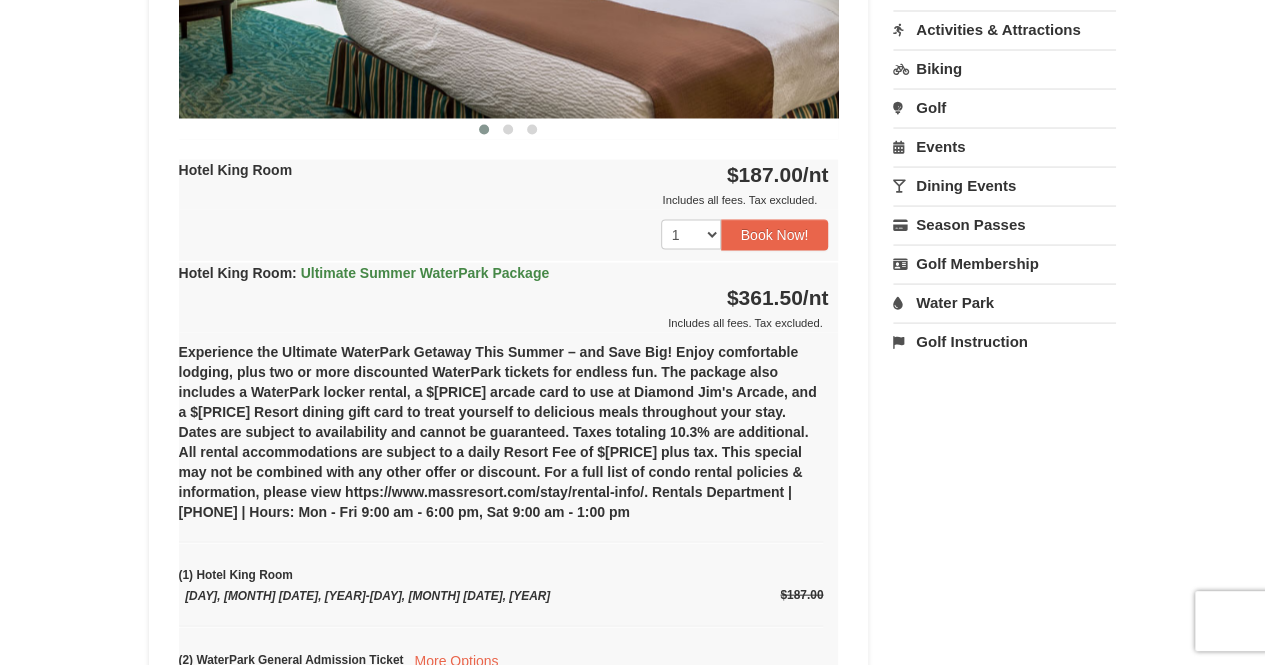 scroll, scrollTop: 1900, scrollLeft: 0, axis: vertical 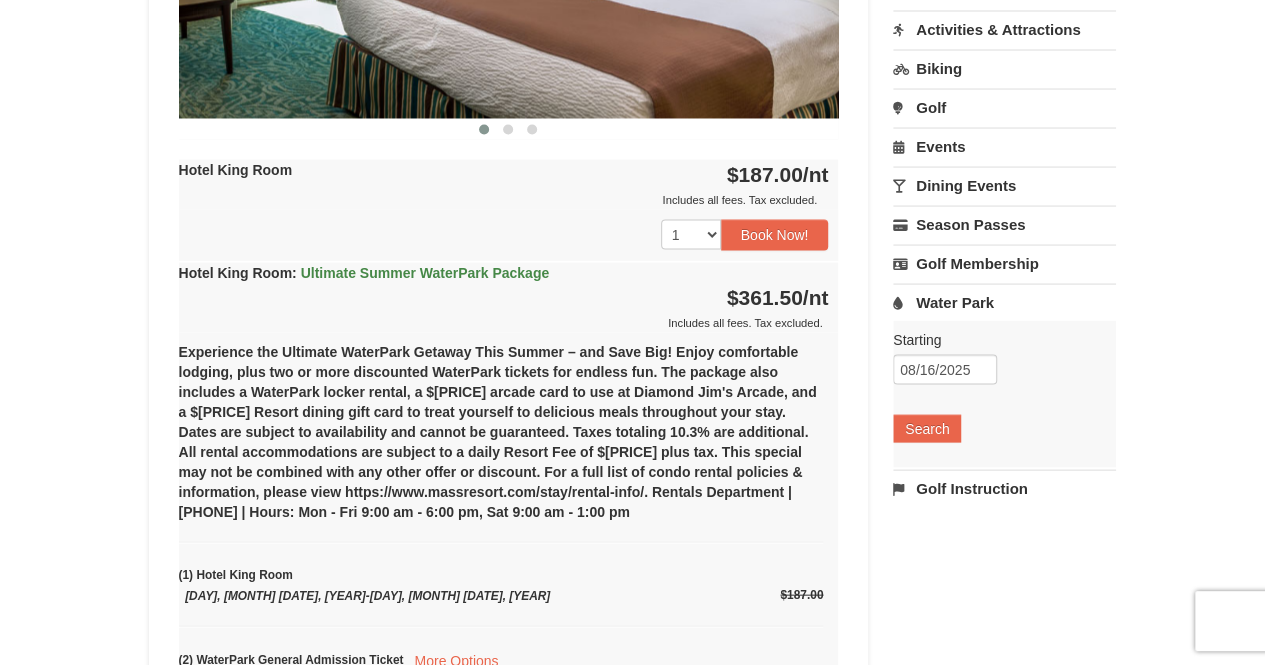 click on "Activities & Attractions" at bounding box center (1004, 29) 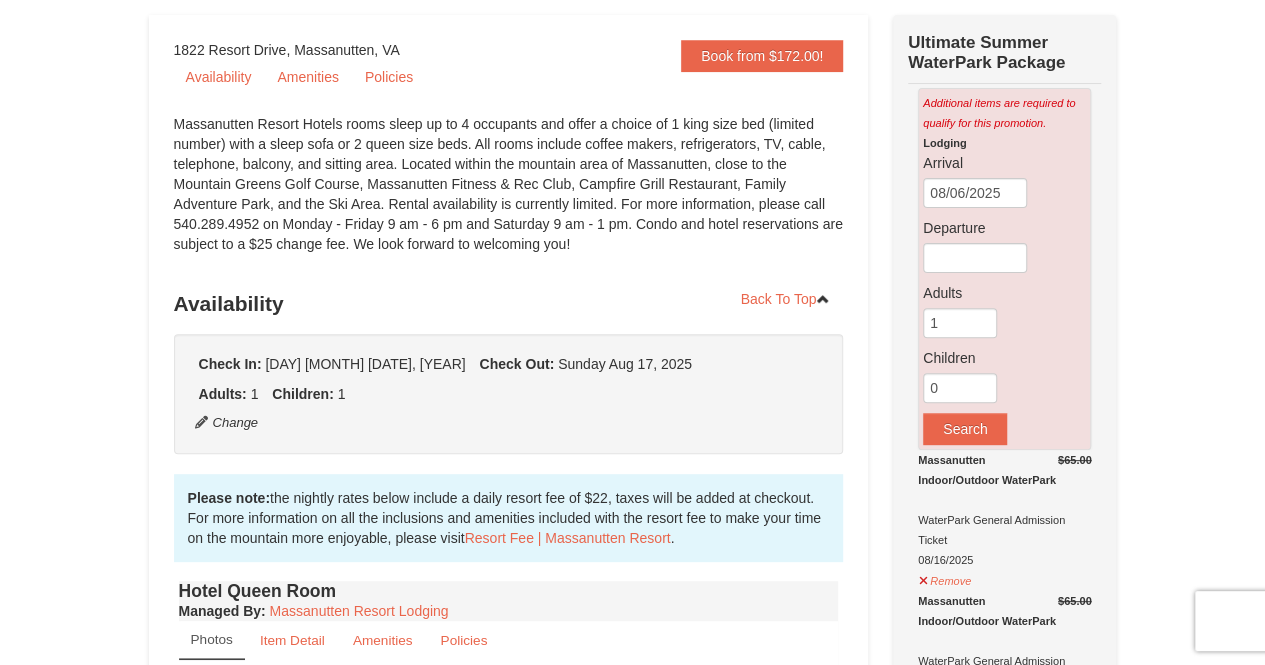 scroll, scrollTop: 0, scrollLeft: 0, axis: both 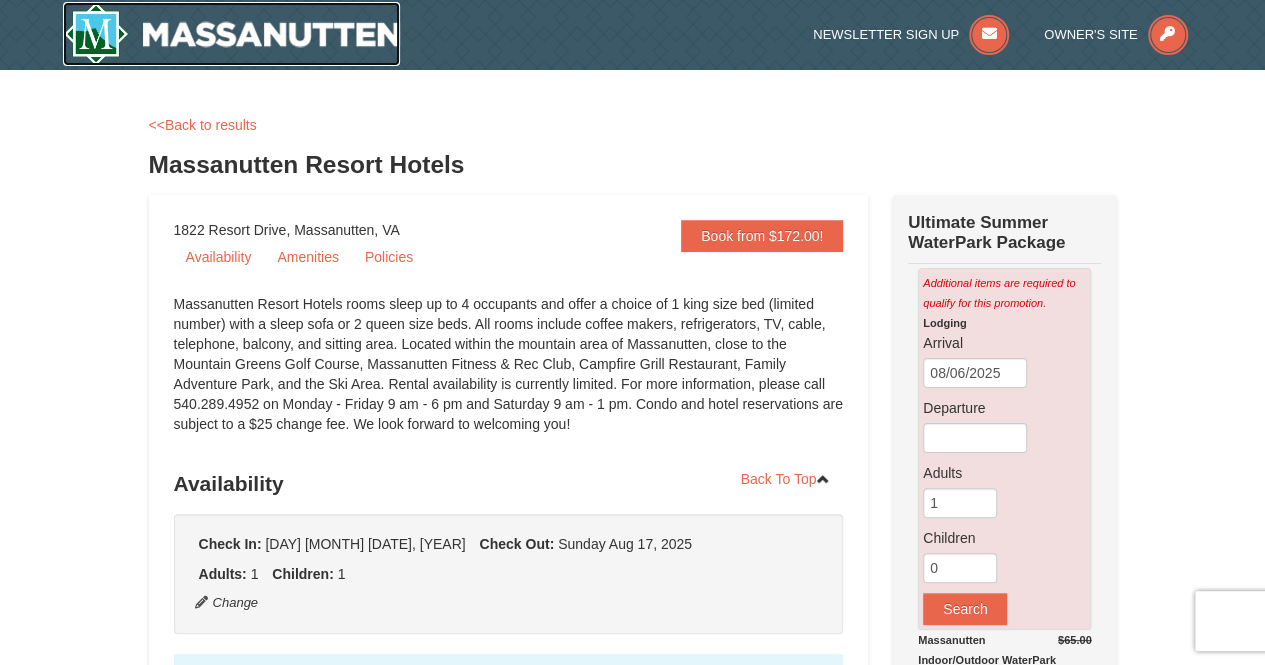 click at bounding box center [232, 34] 